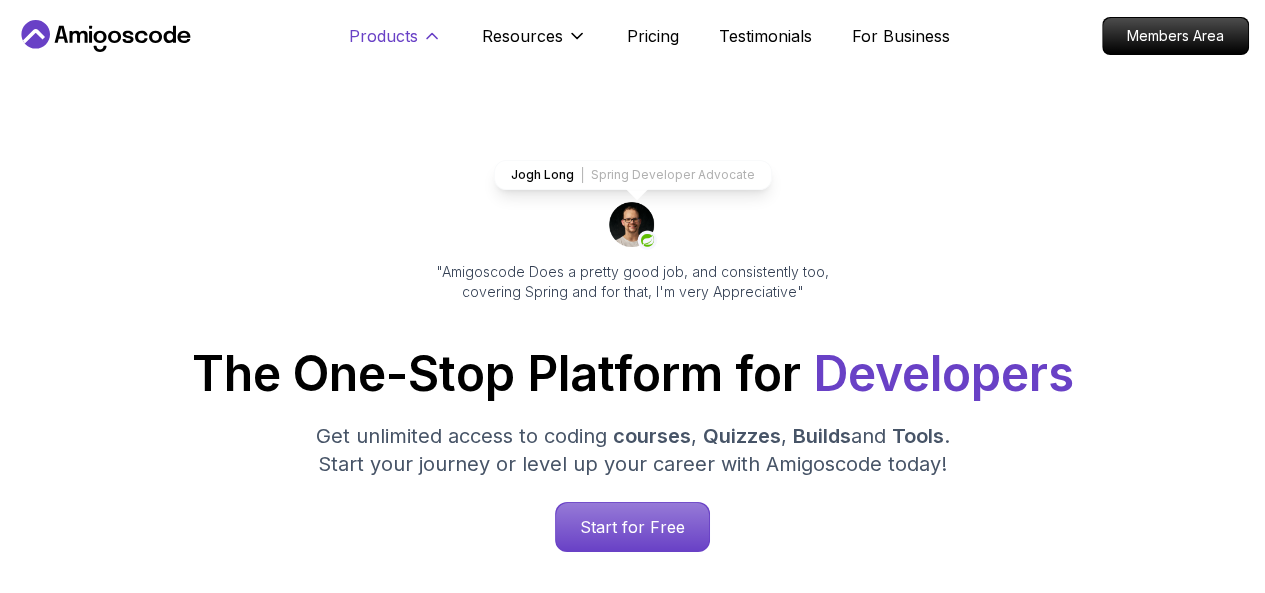scroll, scrollTop: 40, scrollLeft: 0, axis: vertical 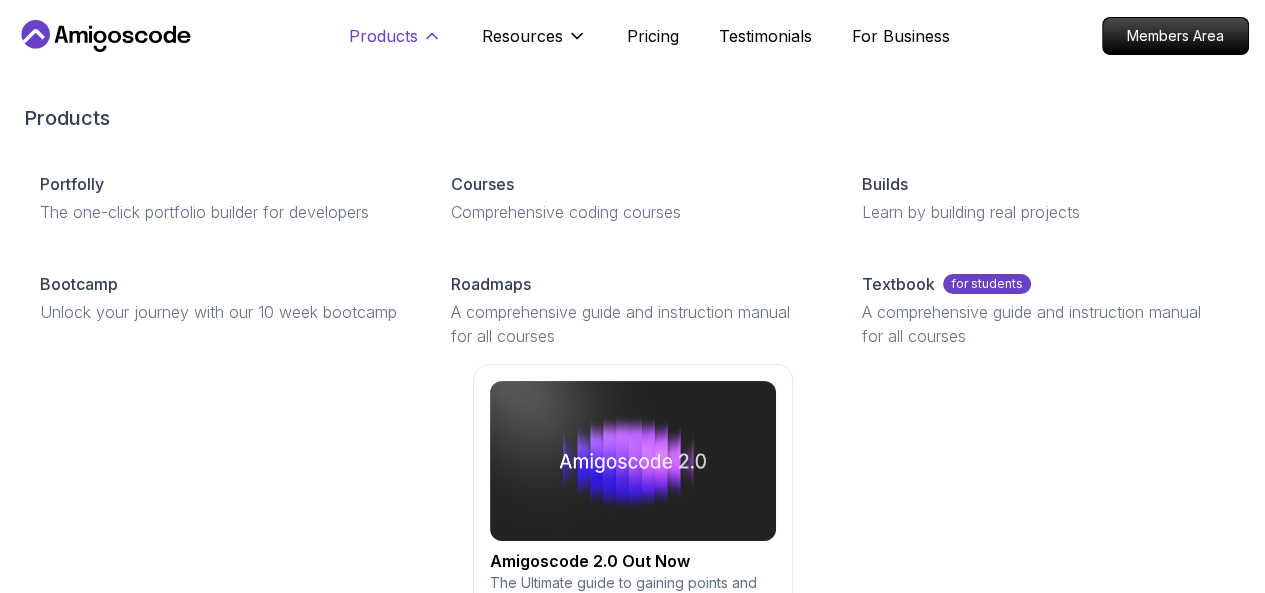 click 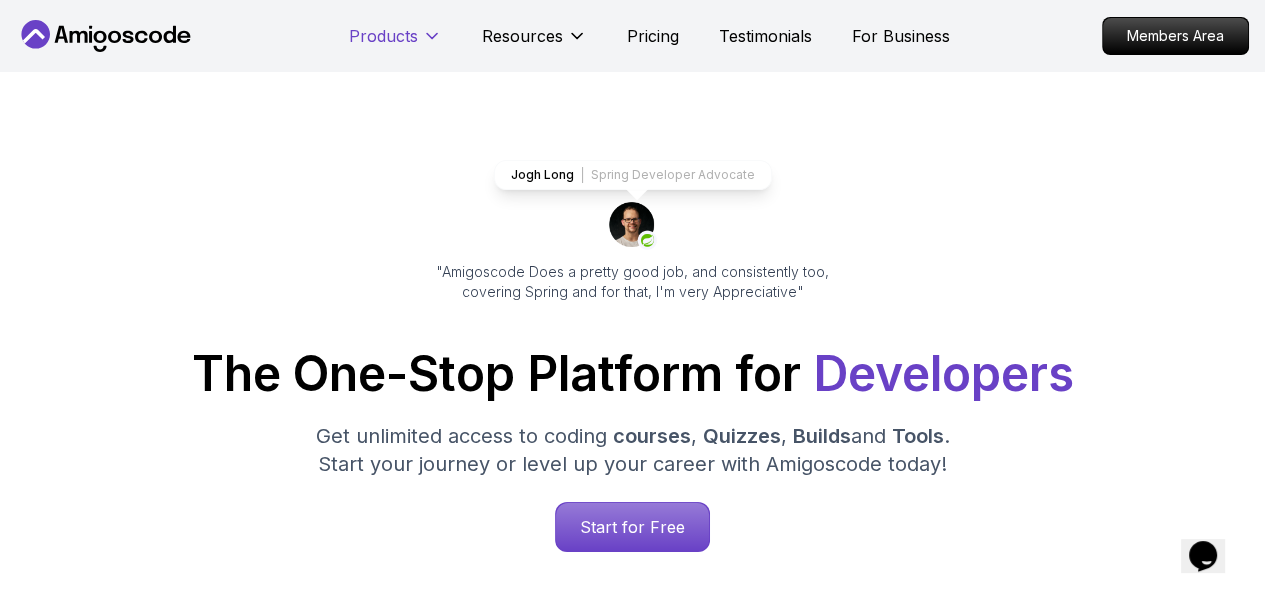 click 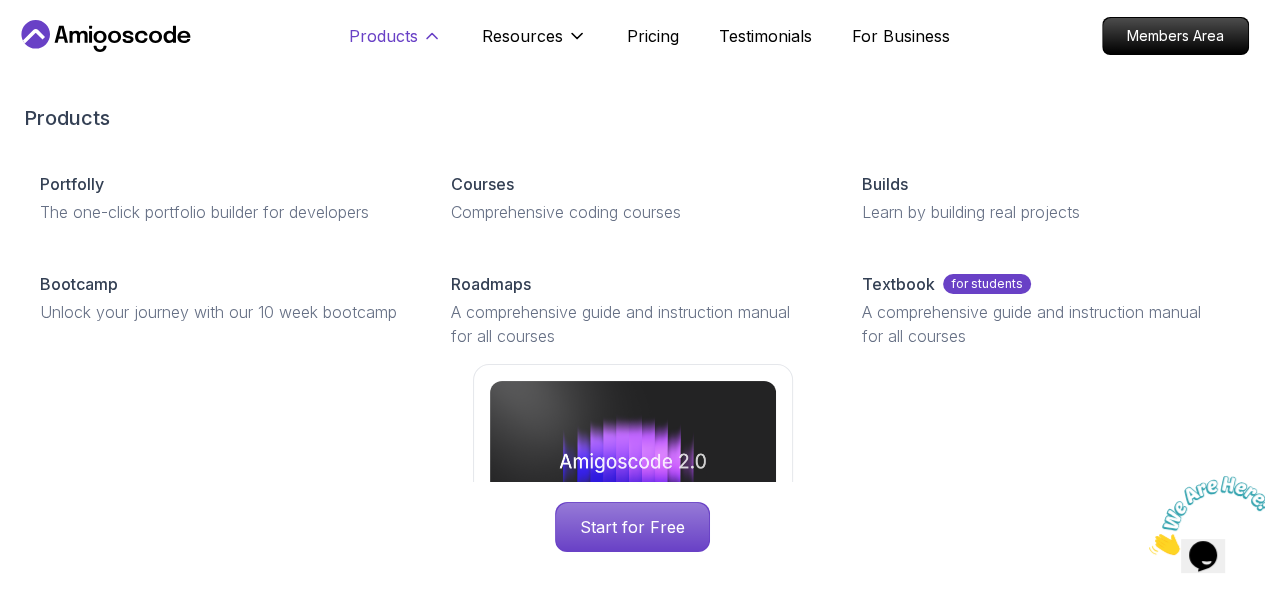 scroll, scrollTop: 0, scrollLeft: 0, axis: both 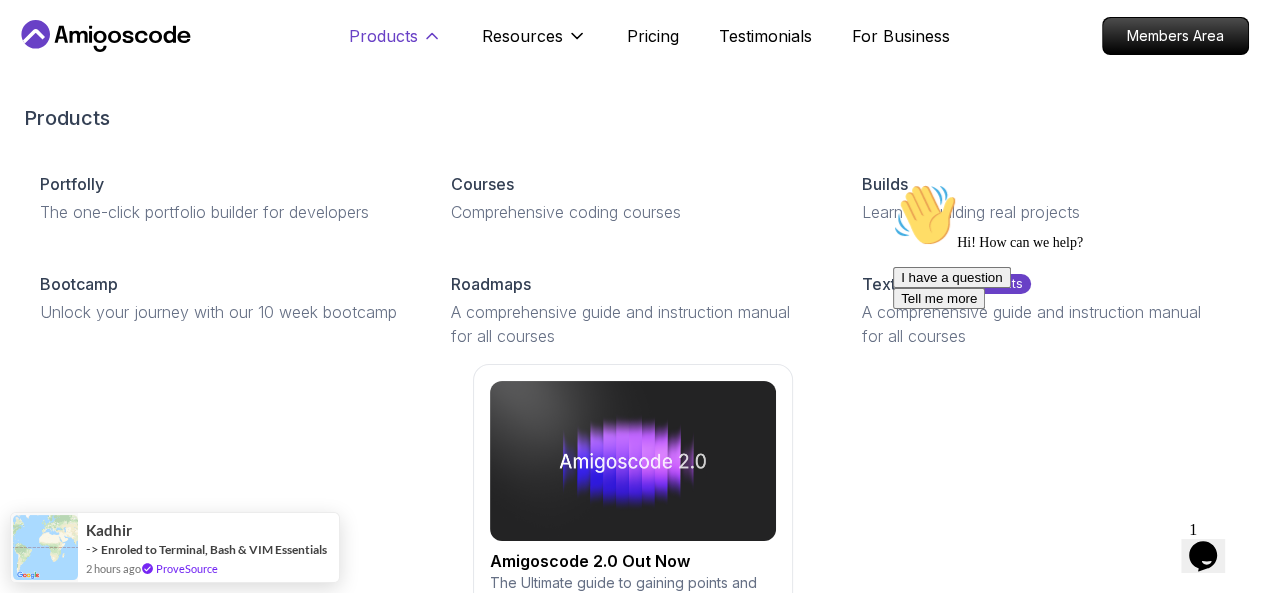 click 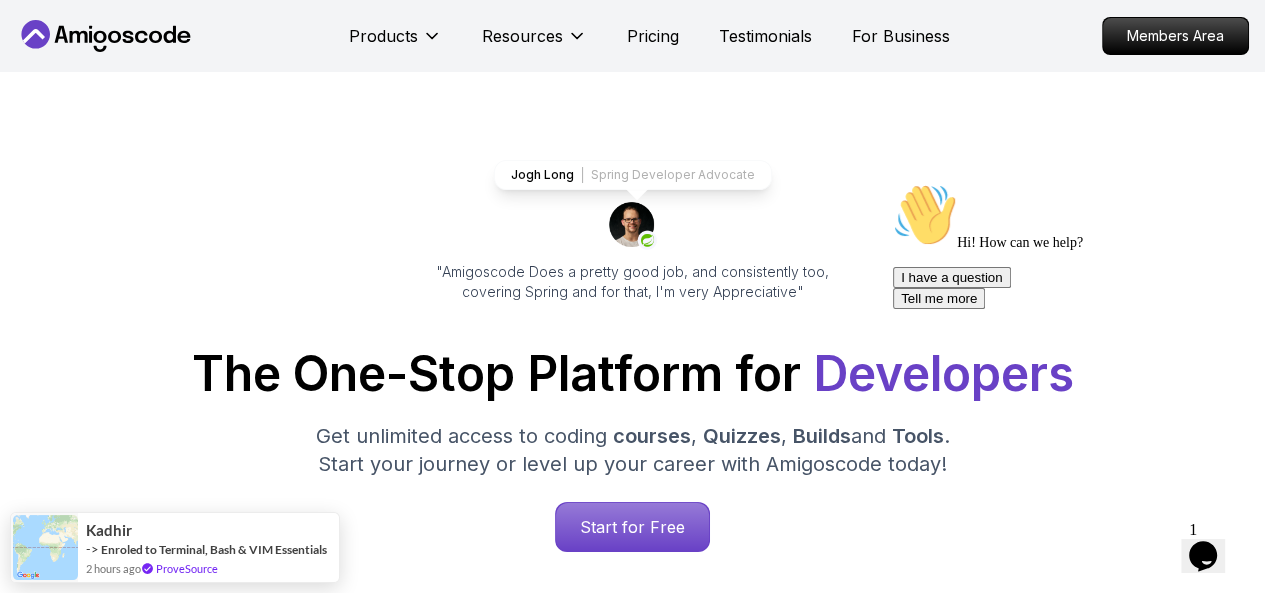 type 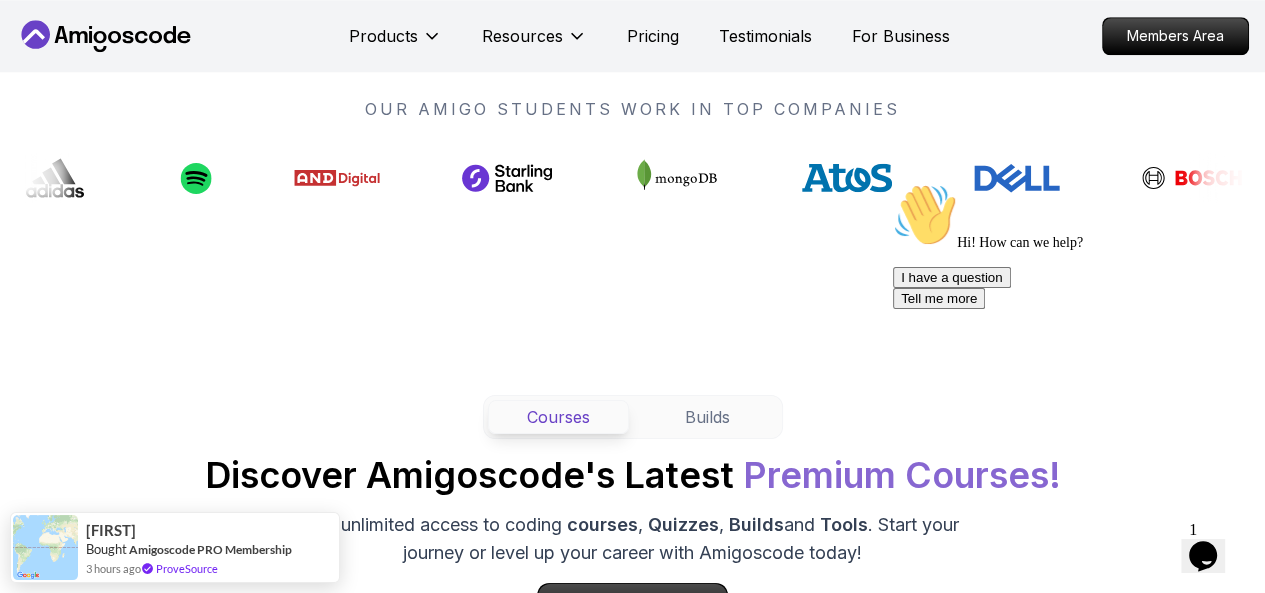 scroll, scrollTop: 1560, scrollLeft: 0, axis: vertical 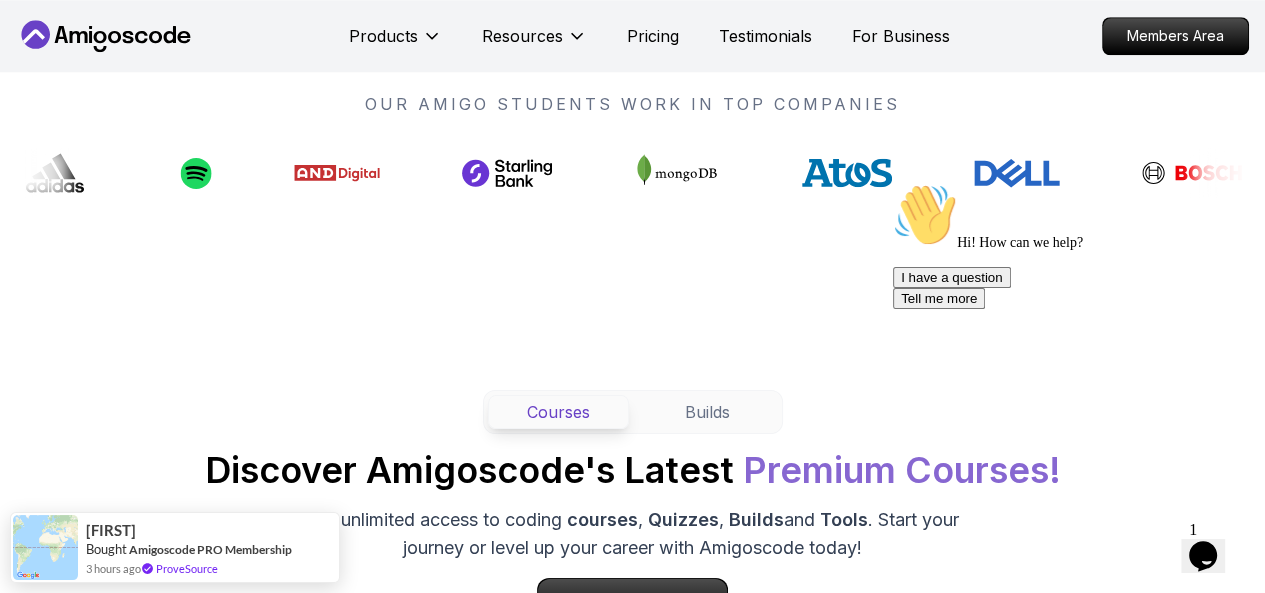 click on "Products Resources Pricing Testimonials For Business Members Area Products Resources Pricing Testimonials For Business Members Area [FIRST] [LAST] Spring Developer Advocate "Amigoscode Does a pretty good job, and consistently too, covering Spring and for that, I'm very Appreciative" The One-Stop Platform for   Developers Get unlimited access to coding   courses ,   Quizzes ,   Builds  and   Tools . Start your journey or level up your career with Amigoscode today! Start for Free https://amigoscode.com/dashboard OUR AMIGO STUDENTS WORK IN TOP COMPANIES Courses Builds Discover Amigoscode's Latest   Premium Courses! Get unlimited access to coding   courses ,   Quizzes ,   Builds  and   Tools . Start your journey or level up your career with Amigoscode today! Browse all  courses Advanced Spring Boot Pro Dive deep into Spring Boot with our advanced course, designed to take your skills from intermediate to expert level. NEW Spring Boot for Beginners Java for Developers Pro React JS Developer Guide Pro Spring AI Pro Pro" at bounding box center [632, 4719] 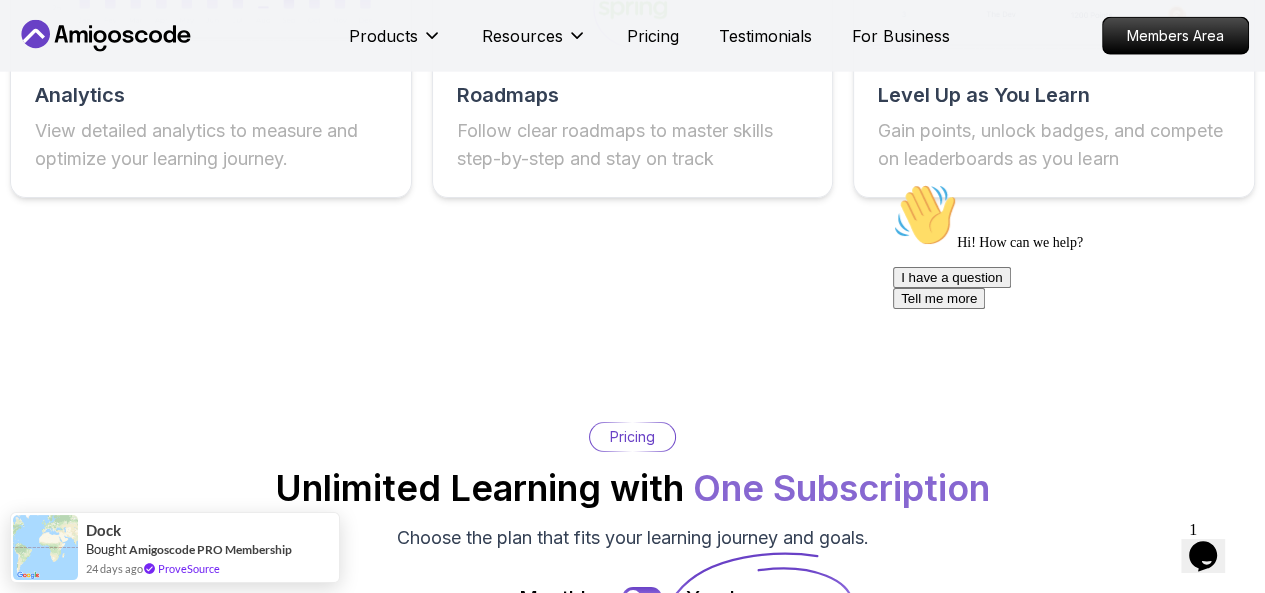 scroll, scrollTop: 3960, scrollLeft: 0, axis: vertical 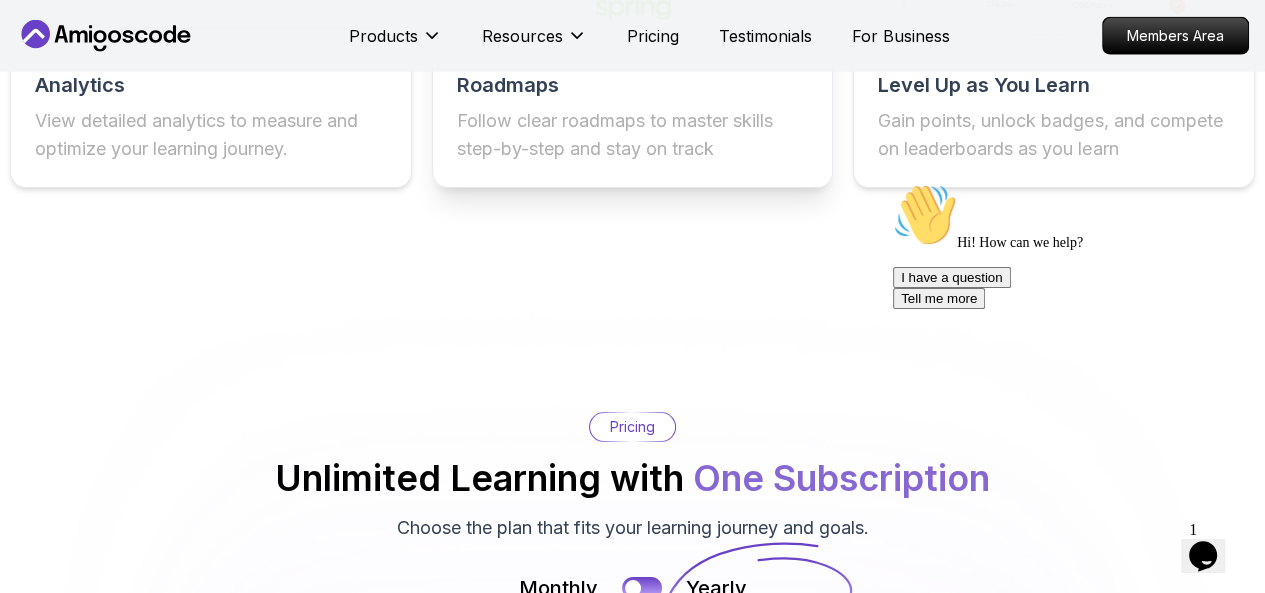 click on "Roadmaps" at bounding box center [633, 85] 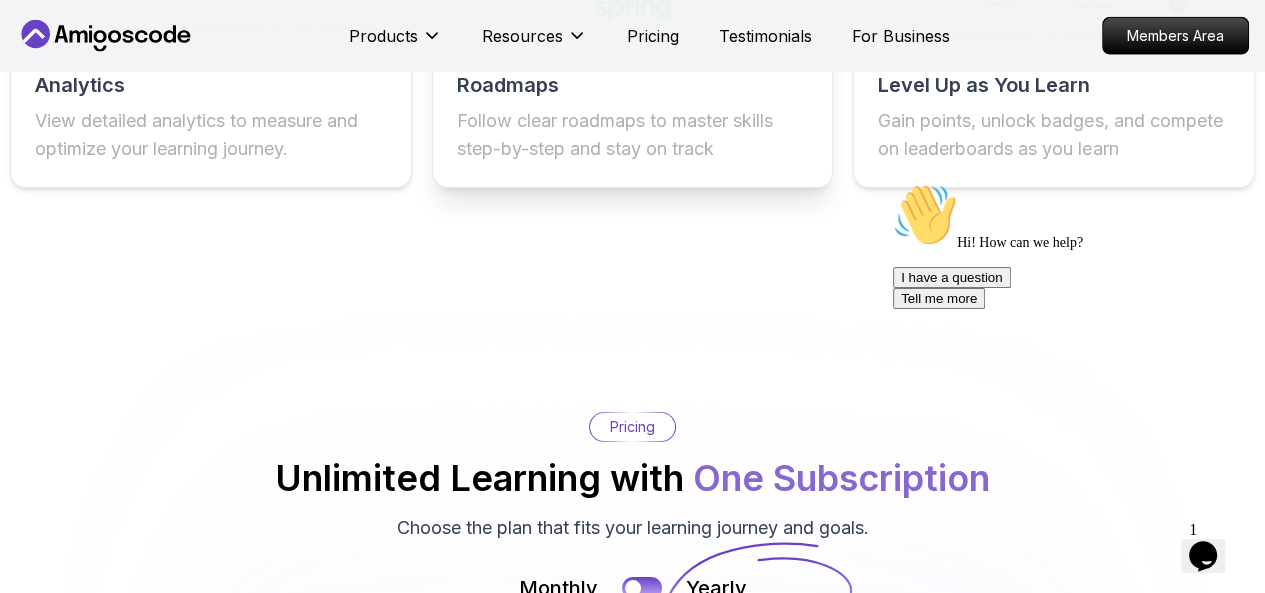 click 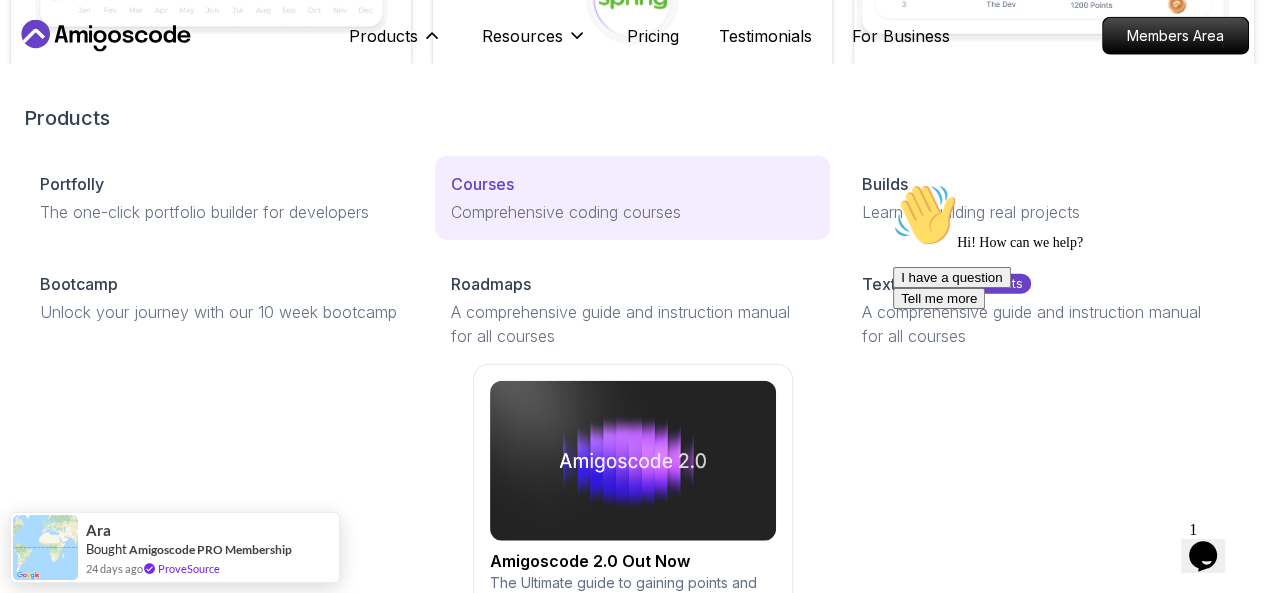 click on "Courses" at bounding box center (482, 184) 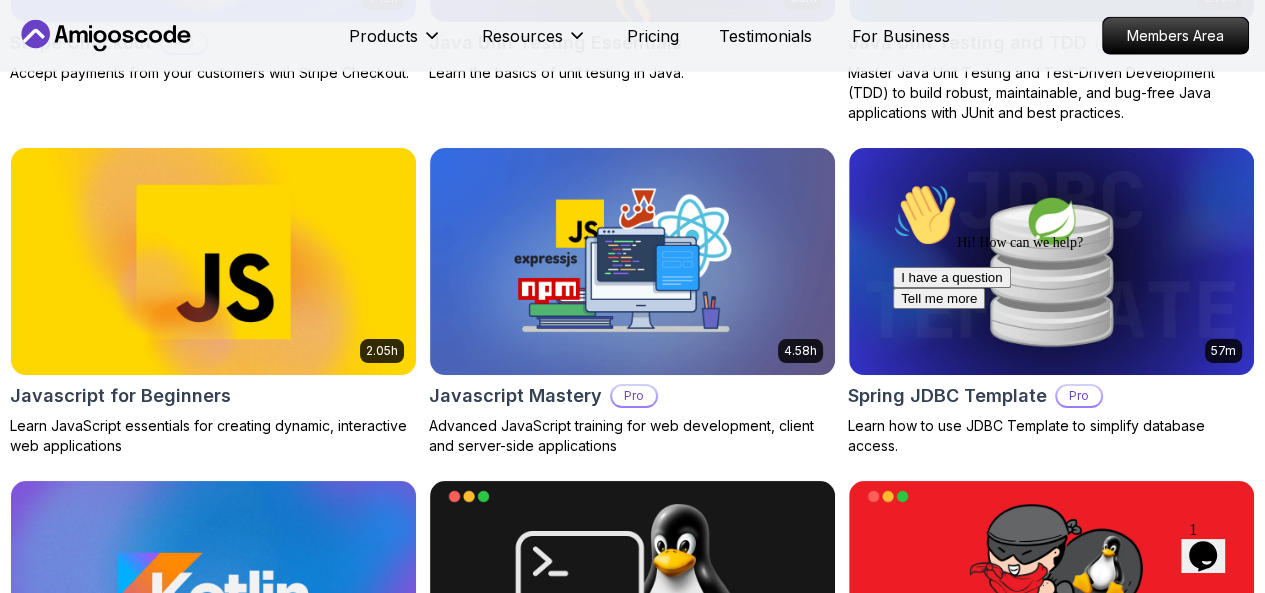 scroll, scrollTop: 0, scrollLeft: 0, axis: both 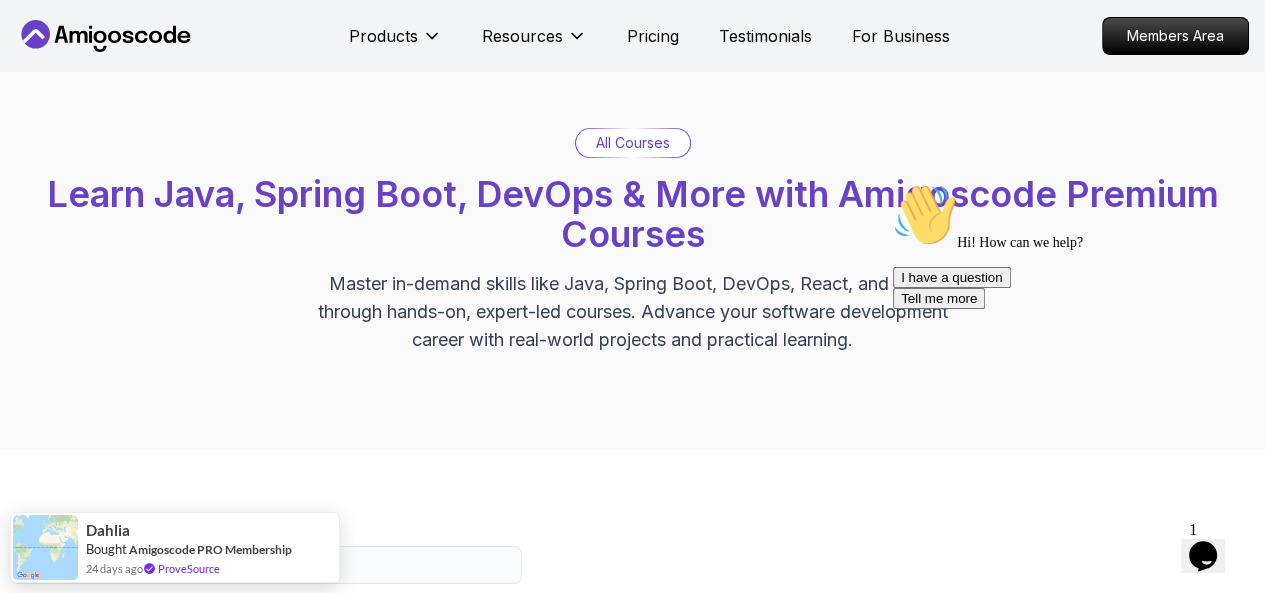 click on "All Courses Learn Java, Spring Boot, DevOps & More with Amigoscode Premium Courses Master in-demand skills like Java, Spring Boot, DevOps, React, and more through hands-on, expert-led courses. Advance your software development career with real-world projects and practical learning." at bounding box center (632, 241) 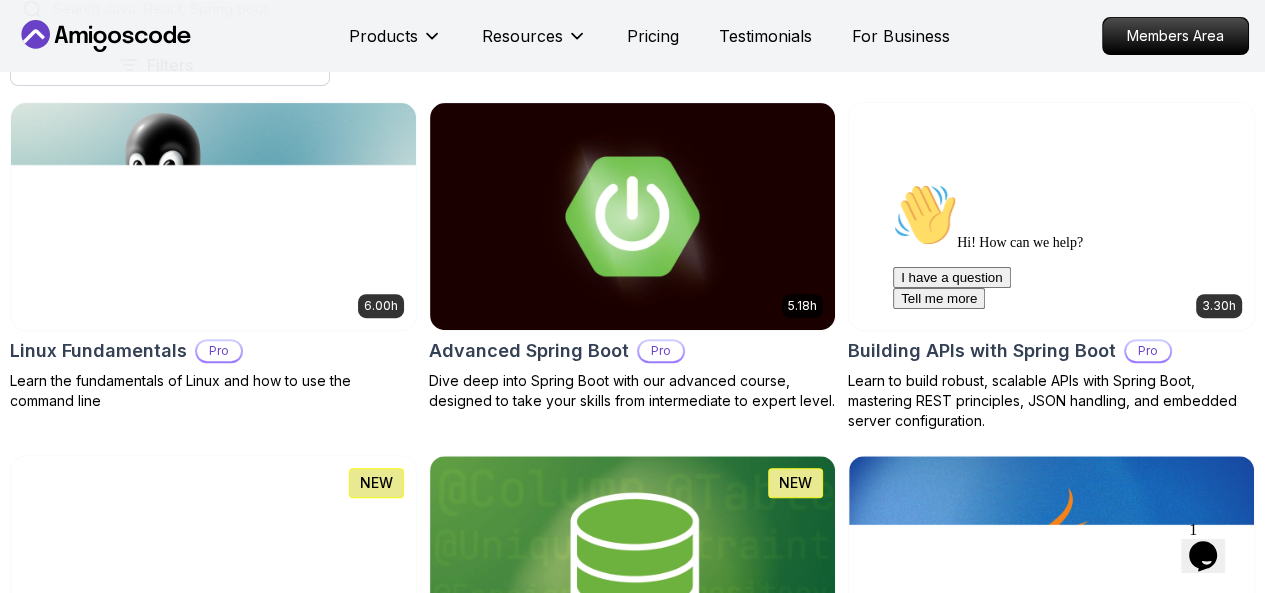 scroll, scrollTop: 600, scrollLeft: 0, axis: vertical 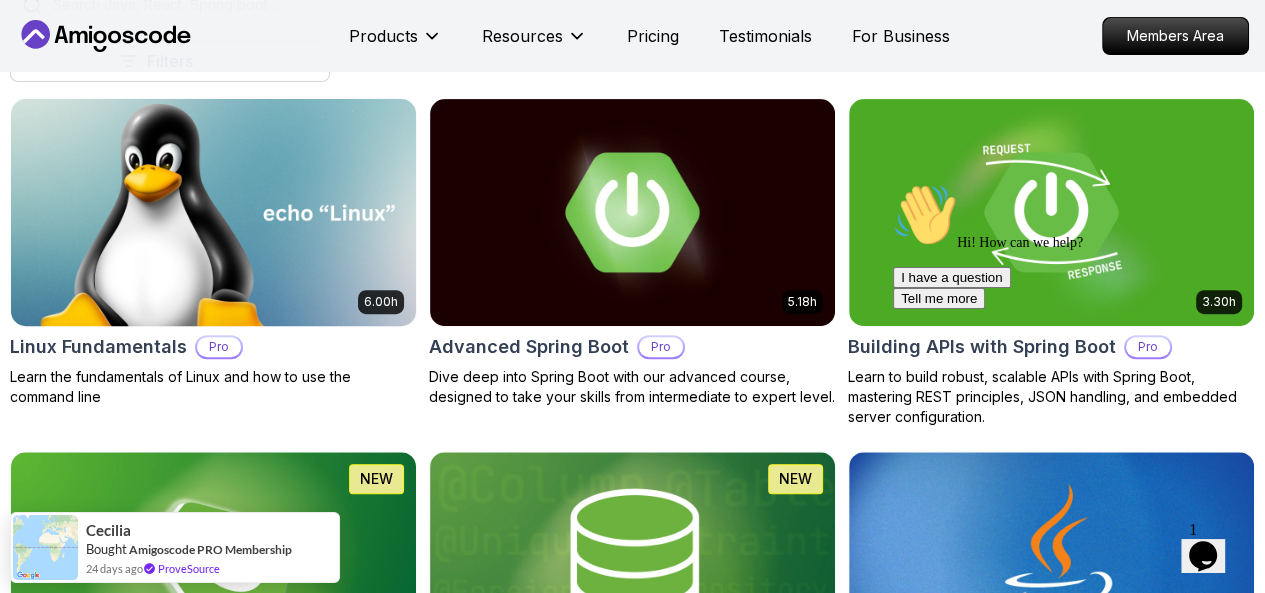 click at bounding box center (213, 212) 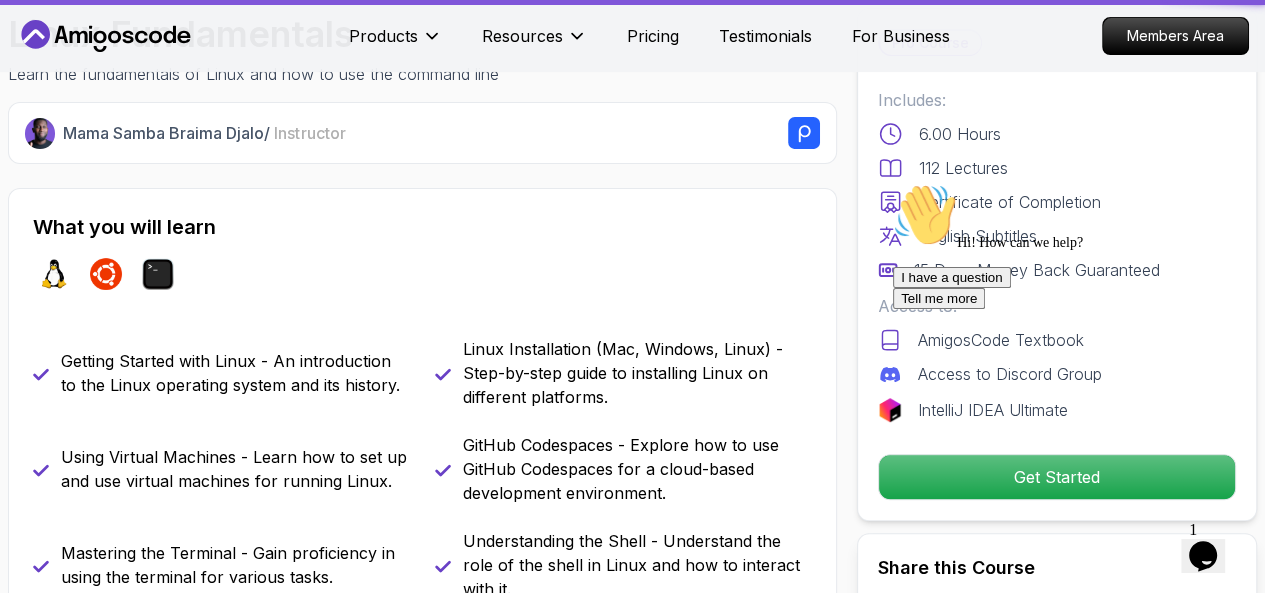 scroll, scrollTop: 0, scrollLeft: 0, axis: both 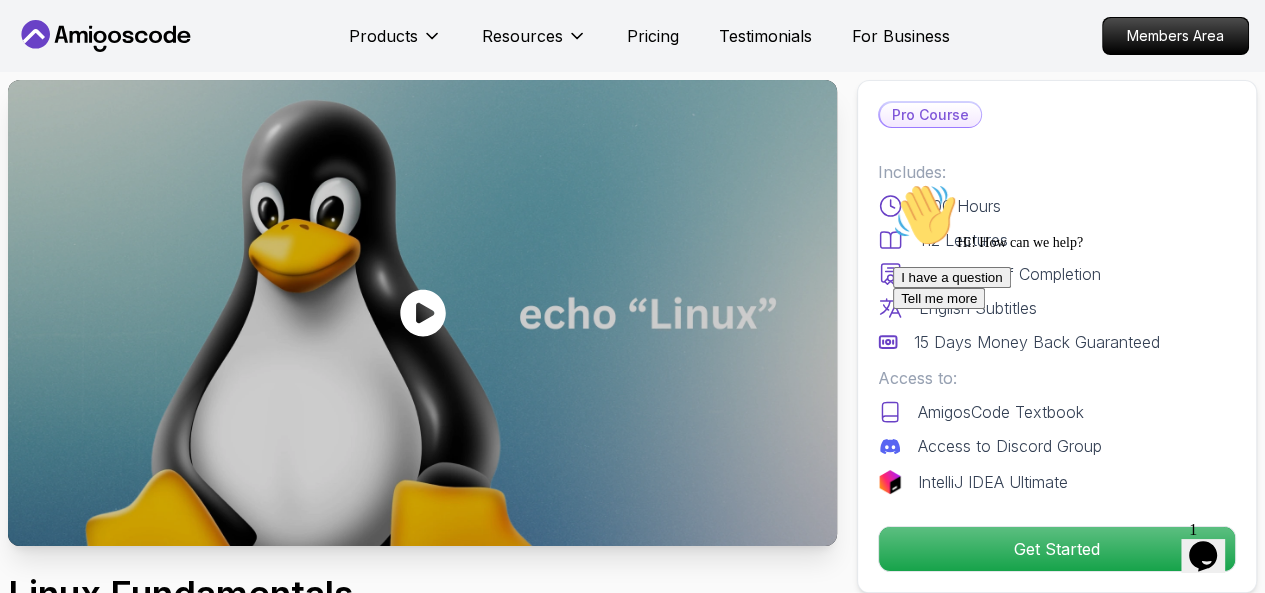click on "Hi! How can we help? I have a question Tell me more" at bounding box center (1073, 246) 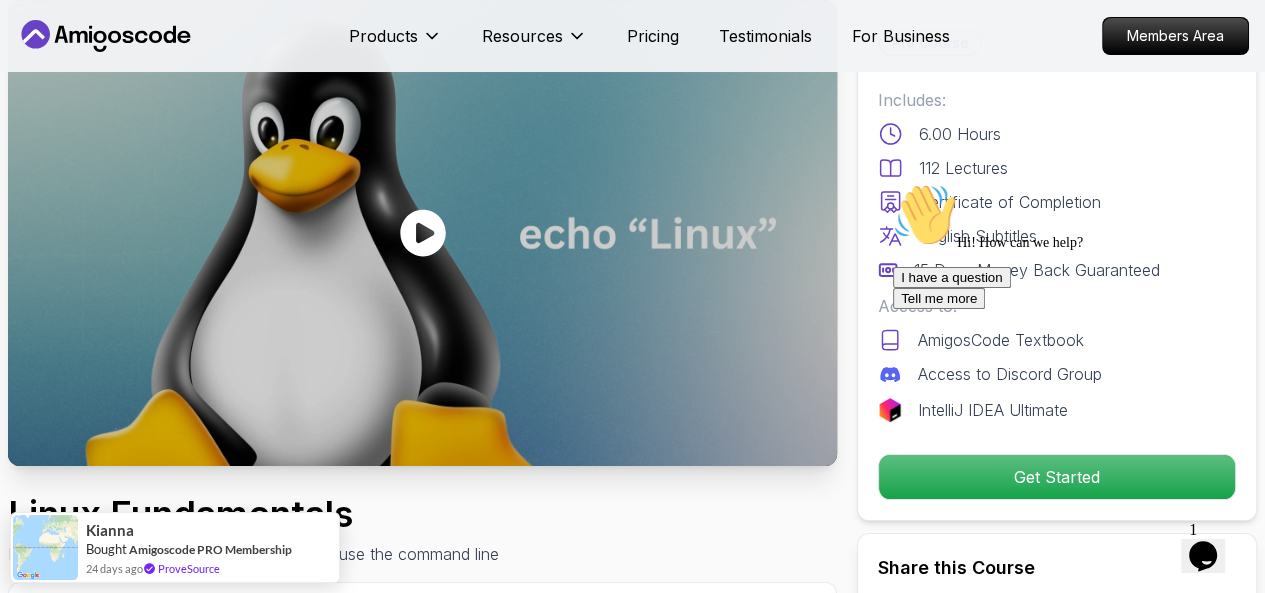 scroll, scrollTop: 160, scrollLeft: 0, axis: vertical 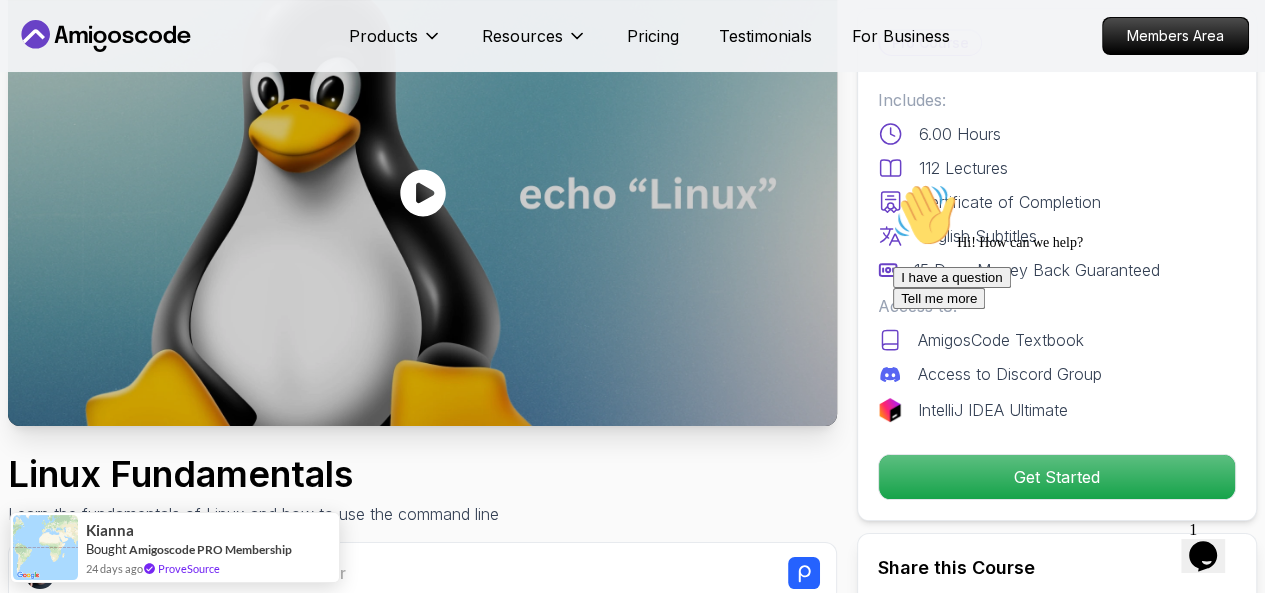 click on "Includes: 6.00 Hours 112 Lectures Certificate of Completion English Subtitles 15 Days Money Back Guaranteed" at bounding box center (1057, 185) 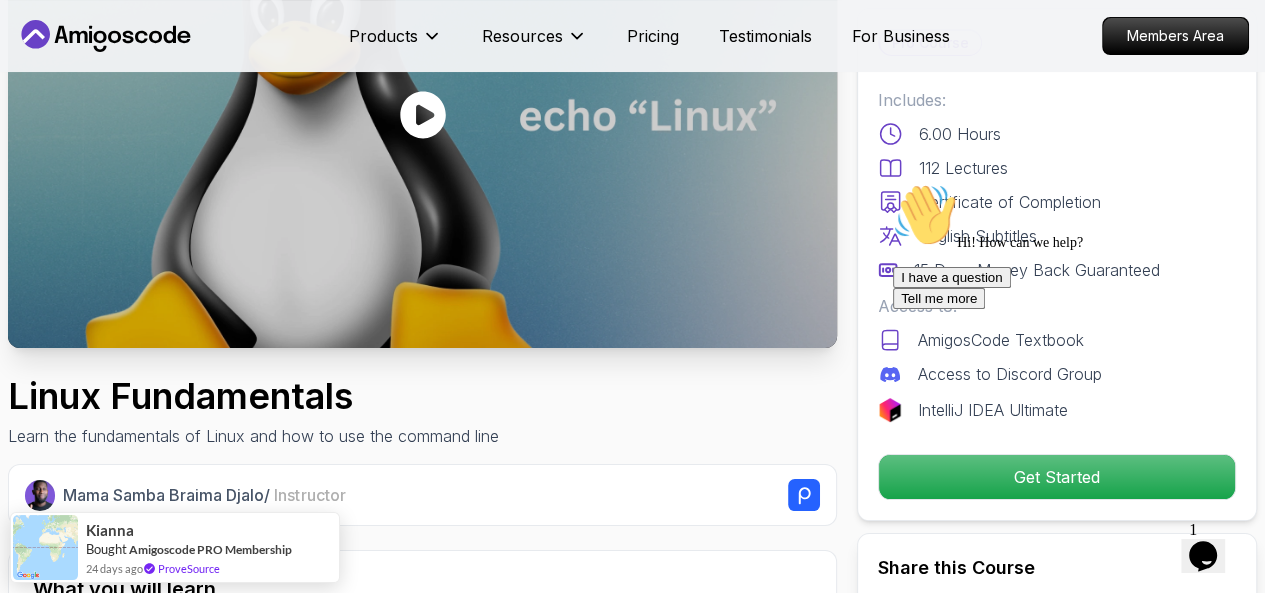scroll, scrollTop: 240, scrollLeft: 0, axis: vertical 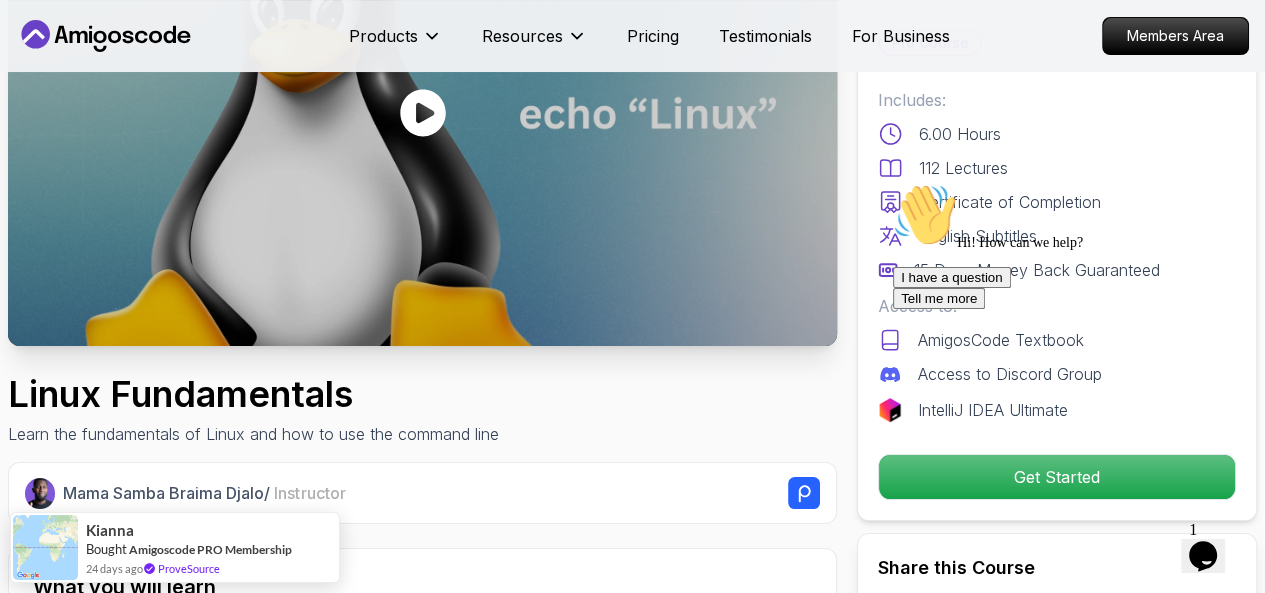 click at bounding box center (893, 183) 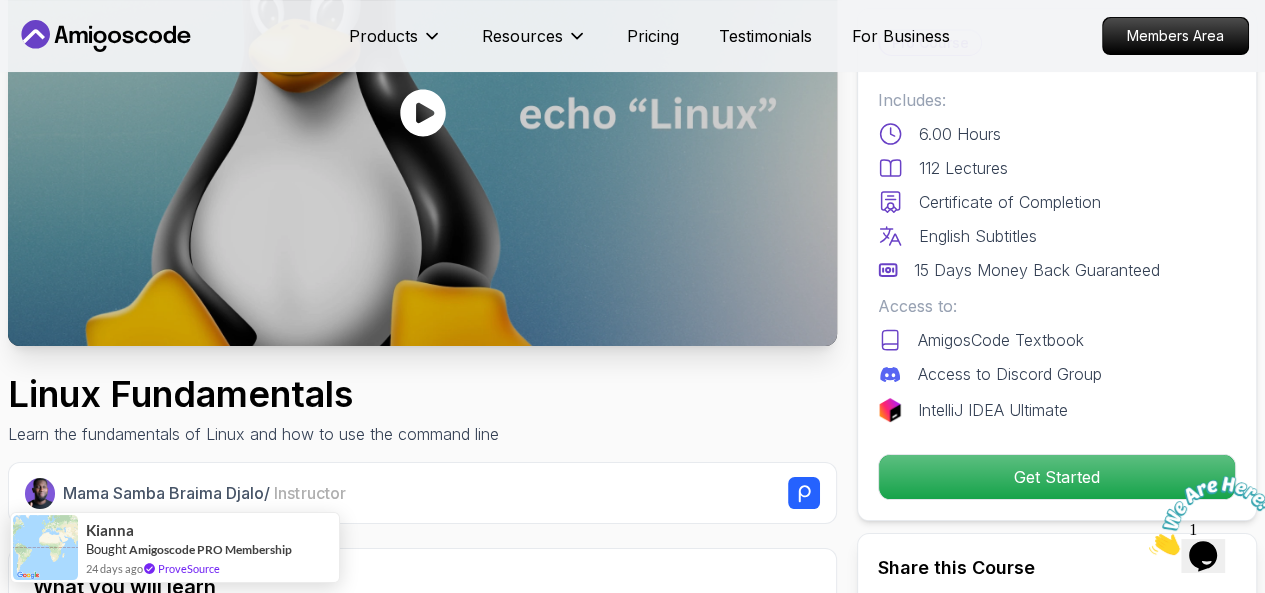 click on "Access to Discord Group" at bounding box center [1010, 374] 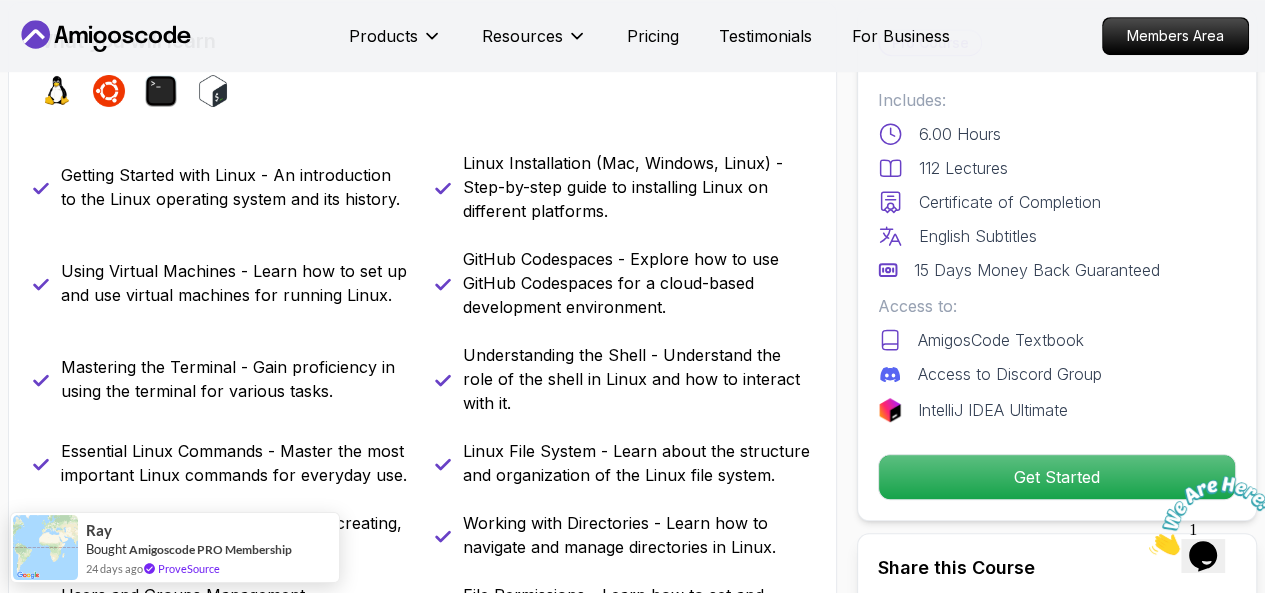scroll, scrollTop: 840, scrollLeft: 0, axis: vertical 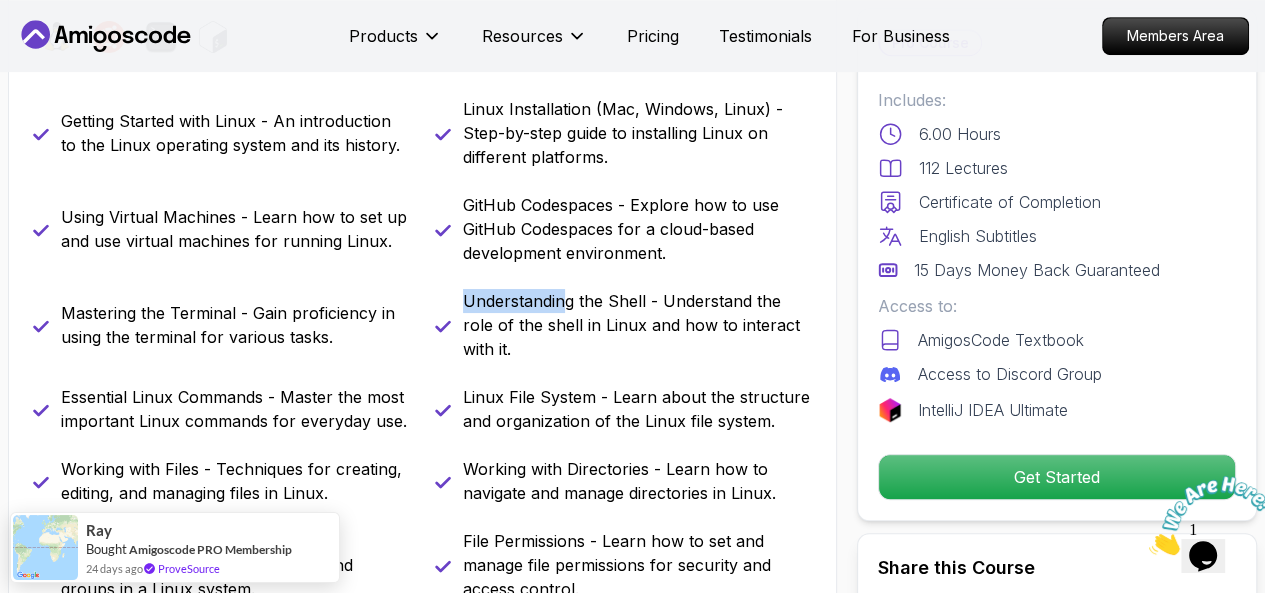 drag, startPoint x: 565, startPoint y: 309, endPoint x: 430, endPoint y: 313, distance: 135.05925 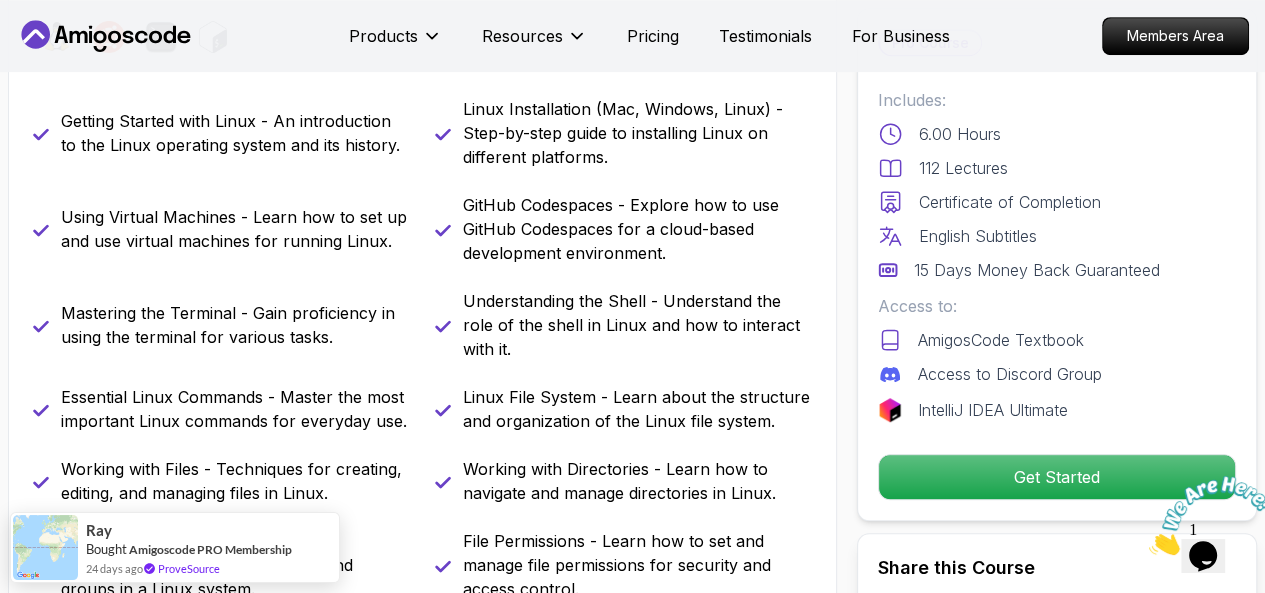 click on "Getting Started with Linux - An introduction to the Linux operating system and its history. Linux Installation (Mac, Windows, Linux) - Step-by-step guide to installing Linux on different platforms. Using Virtual Machines - Learn how to set up and use virtual machines for running Linux. GitHub Codespaces - Explore how to use GitHub Codespaces for a cloud-based development environment. Mastering the Terminal - Gain proficiency in using the terminal for various tasks. Understanding the Shell - Understand the role of the shell in Linux and how to interact with it. Essential Linux Commands - Master the most important Linux commands for everyday use. Linux File System - Learn about the structure and organization of the Linux file system. Working with Files - Techniques for creating, editing, and managing files in Linux. Working with Directories - Learn how to navigate and manage directories in Linux. Users and Groups Management - Understand how to manage users and groups in a Linux system." at bounding box center (422, 349) 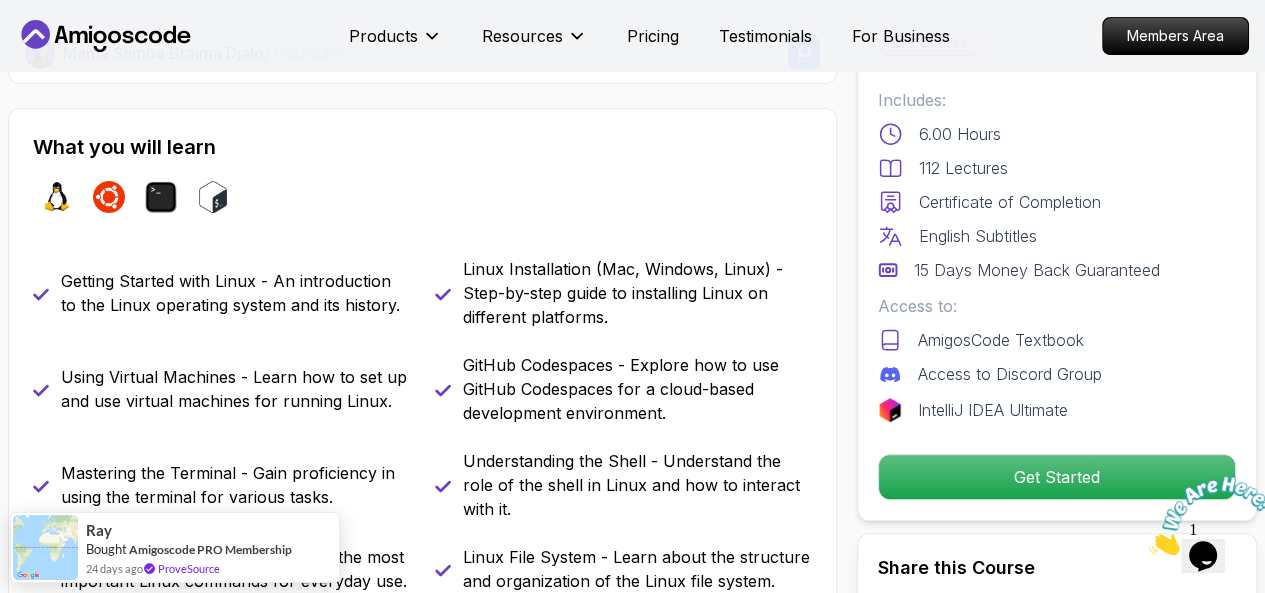 click on "Getting Started with Linux - An introduction to the Linux operating system and its history. Linux Installation (Mac, Windows, Linux) - Step-by-step guide to installing Linux on different platforms. Using Virtual Machines - Learn how to set up and use virtual machines for running Linux. GitHub Codespaces - Explore how to use GitHub Codespaces for a cloud-based development environment. Mastering the Terminal - Gain proficiency in using the terminal for various tasks. Understanding the Shell - Understand the role of the shell in Linux and how to interact with it. Essential Linux Commands - Master the most important Linux commands for everyday use. Linux File System - Learn about the structure and organization of the Linux file system. Working with Files - Techniques for creating, editing, and managing files in Linux. Working with Directories - Learn how to navigate and manage directories in Linux. Users and Groups Management - Understand how to manage users and groups in a Linux system." at bounding box center [422, 509] 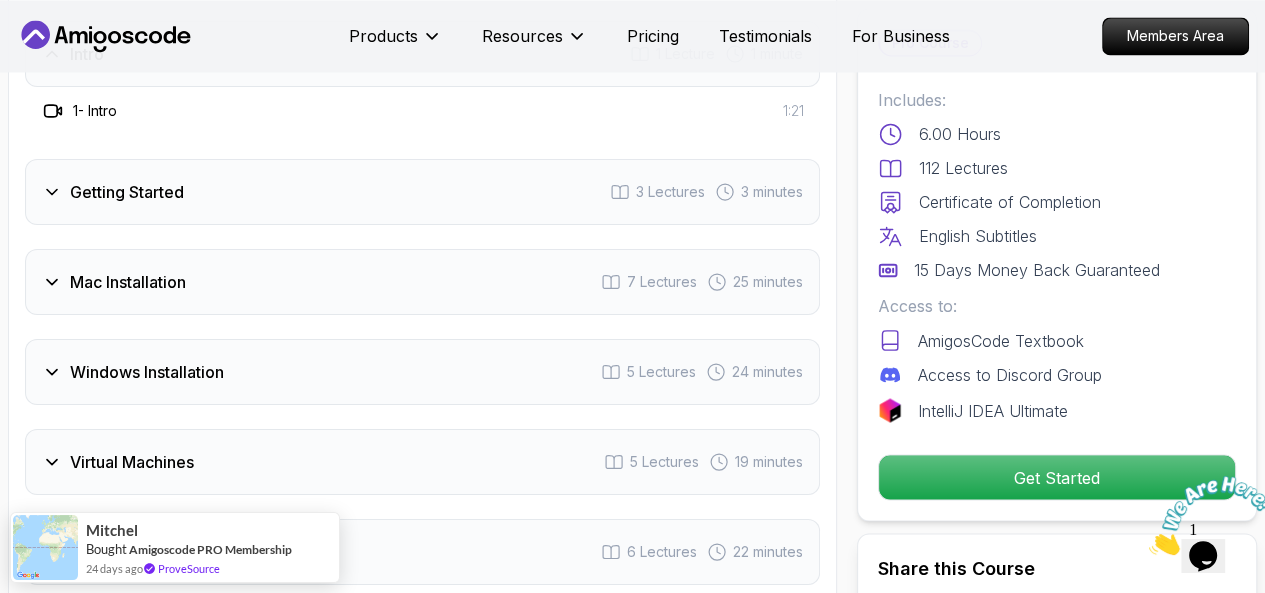 scroll, scrollTop: 2840, scrollLeft: 0, axis: vertical 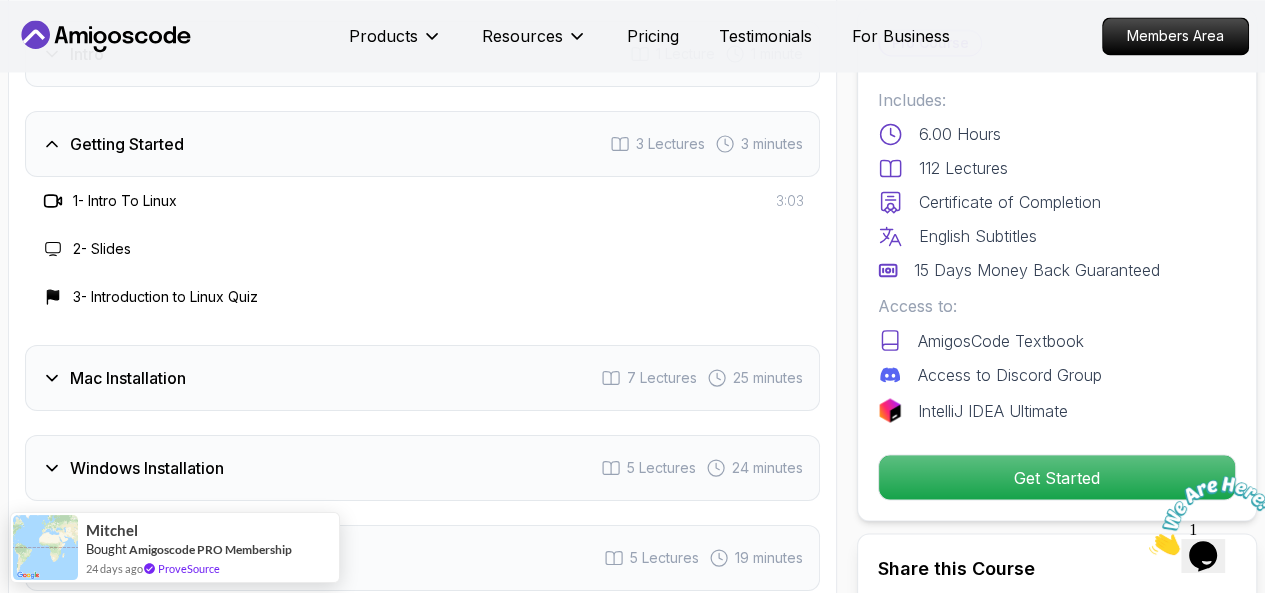 click on "Mac Installation 7   Lectures     25 minutes" at bounding box center [422, 378] 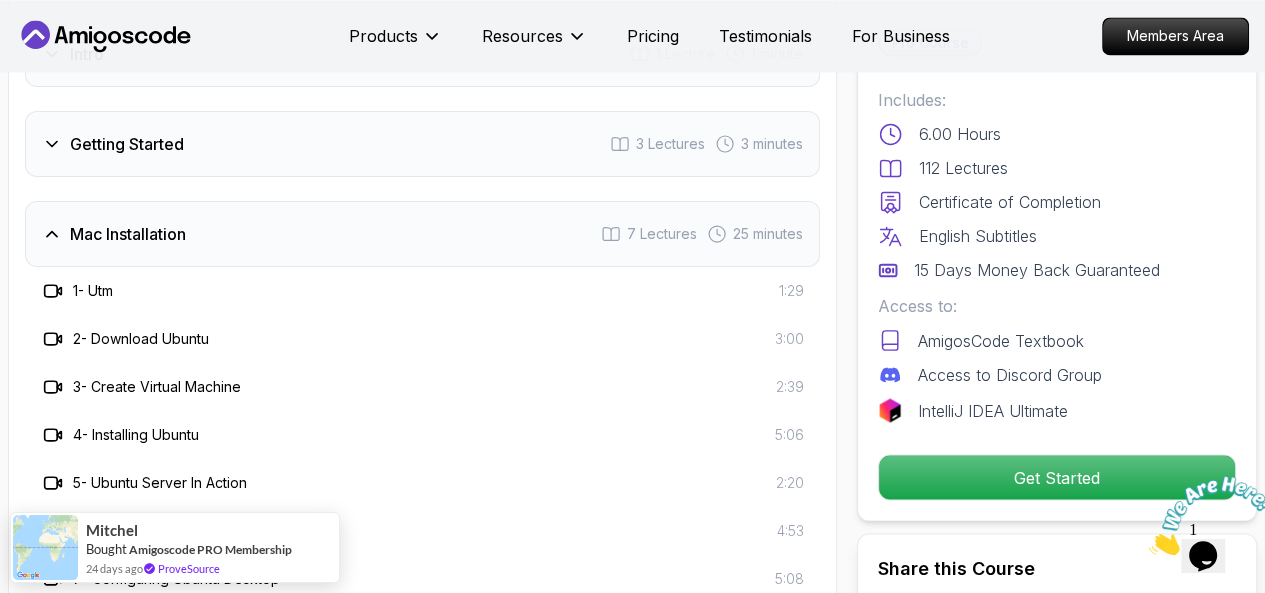 type 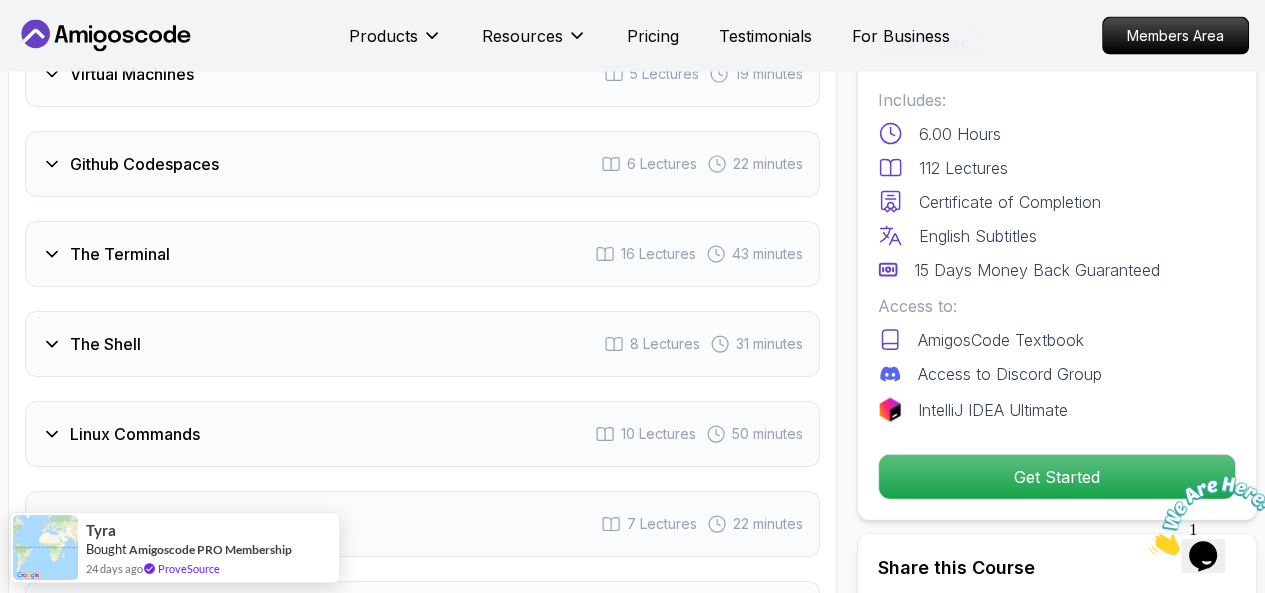 scroll, scrollTop: 3520, scrollLeft: 0, axis: vertical 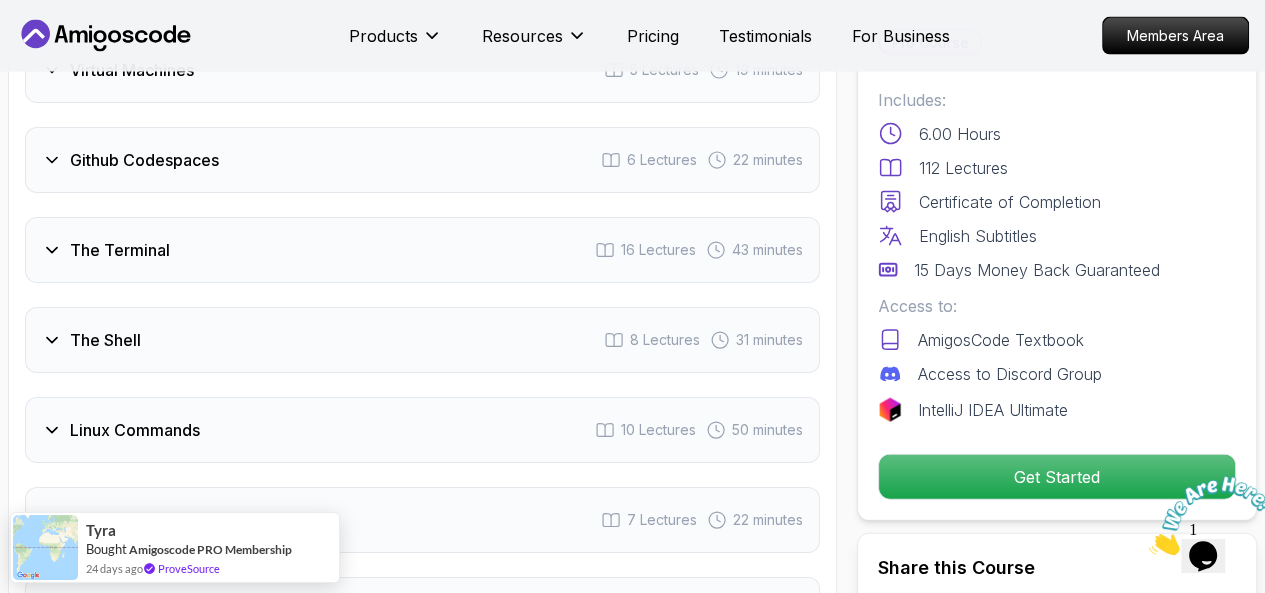 click on "The Terminal 16   Lectures     43 minutes" at bounding box center [422, 250] 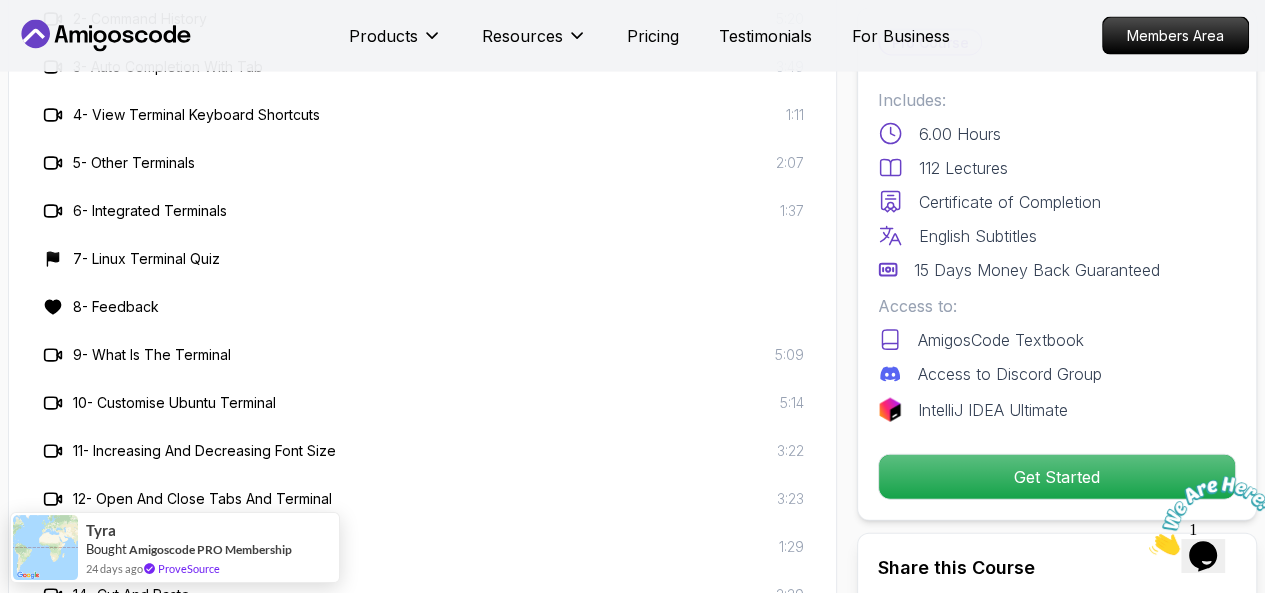 scroll, scrollTop: 3184, scrollLeft: 0, axis: vertical 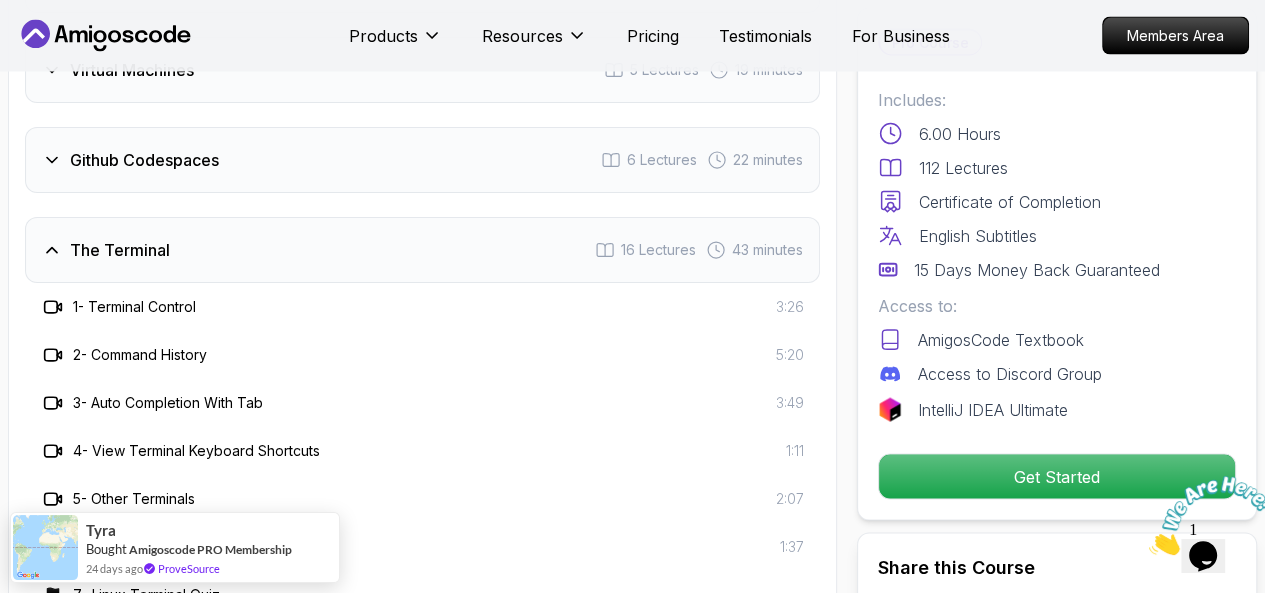 click on "The Terminal 16   Lectures     43 minutes" at bounding box center [422, 250] 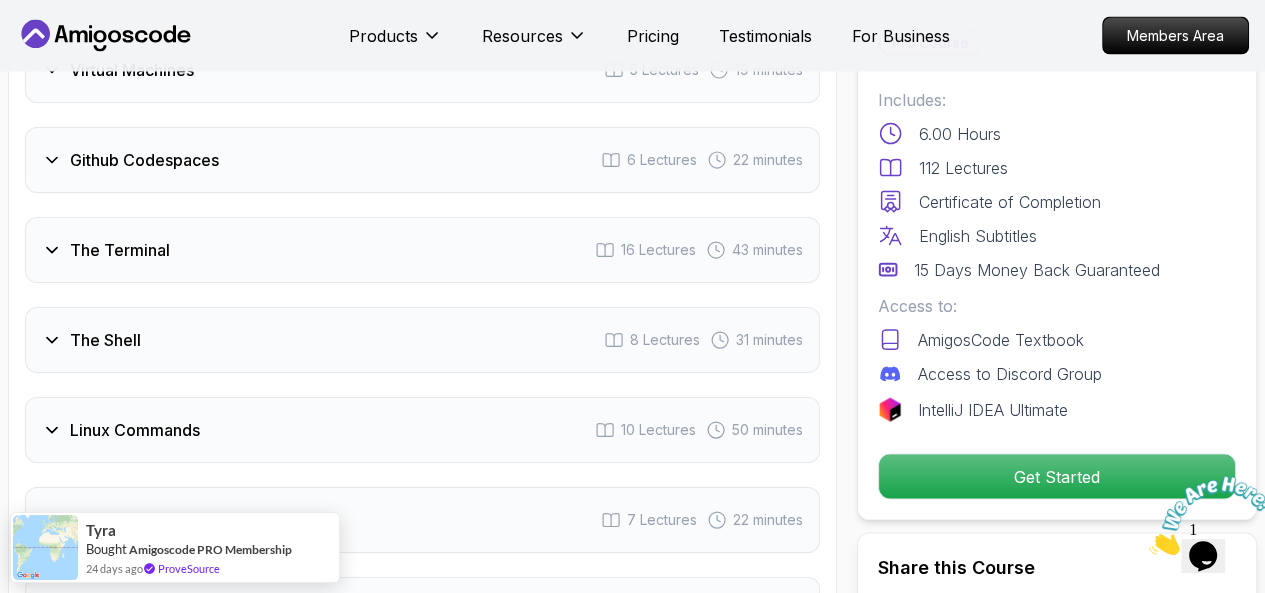 type 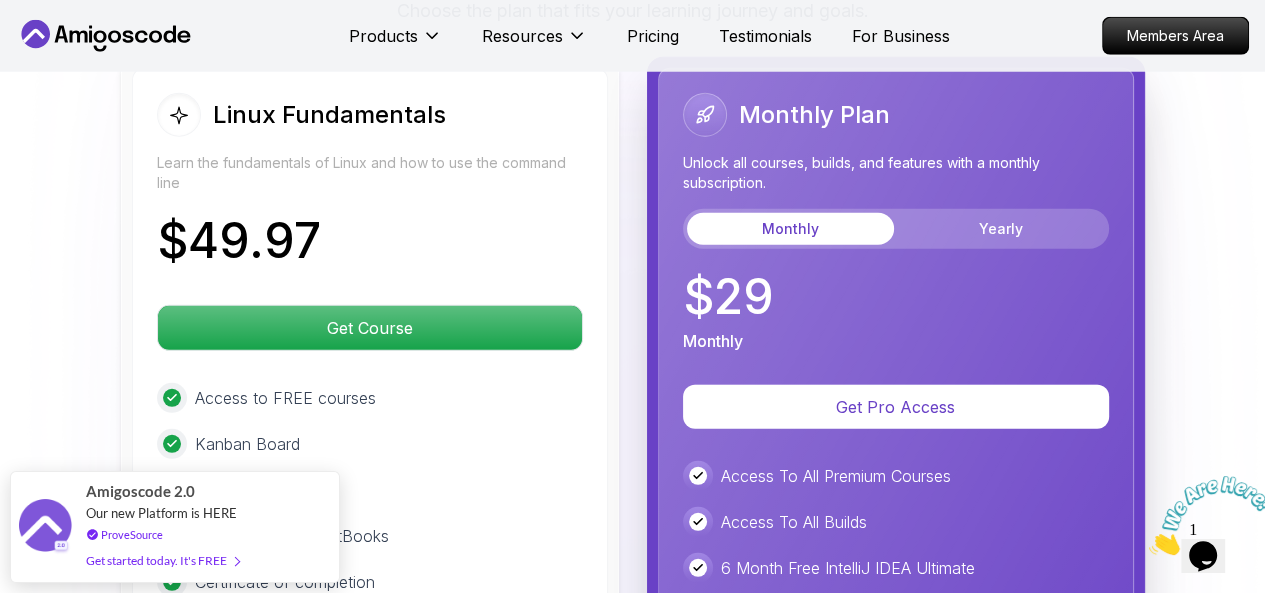 scroll, scrollTop: 4584, scrollLeft: 0, axis: vertical 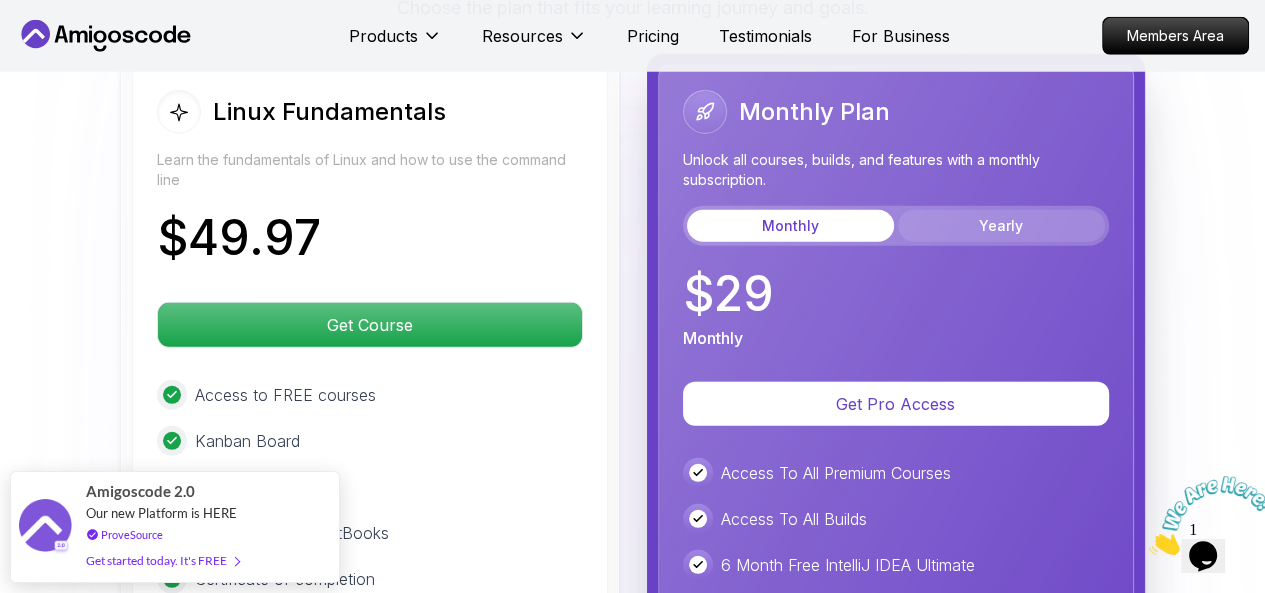 click on "Yearly" at bounding box center [1001, 226] 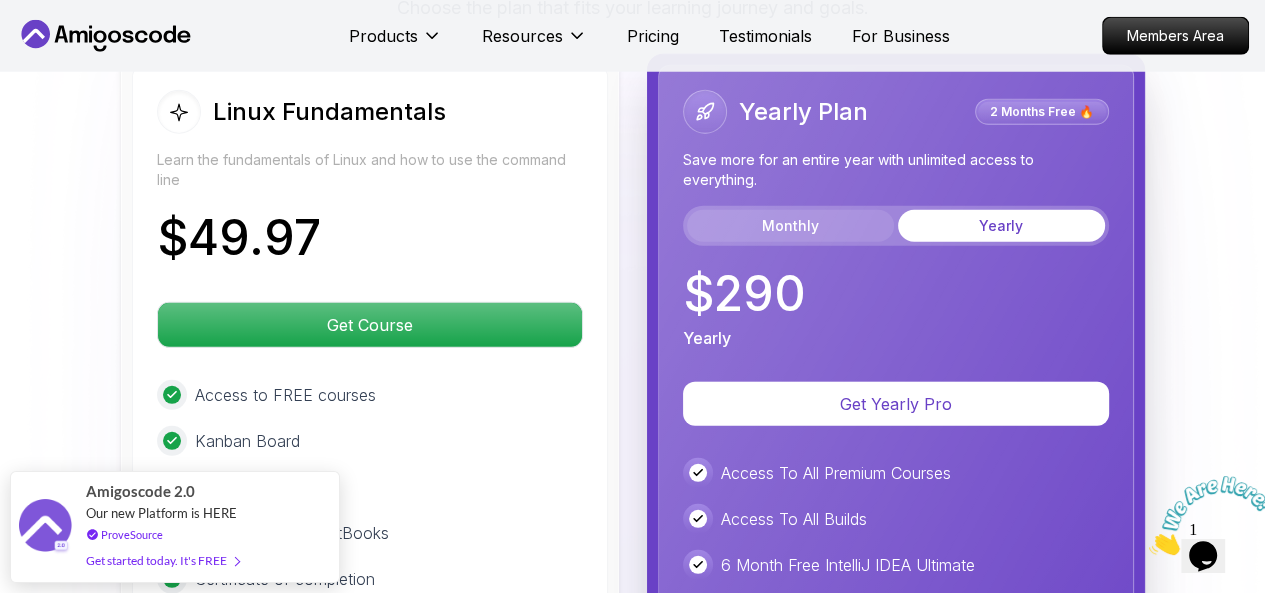 click on "Monthly" at bounding box center (790, 226) 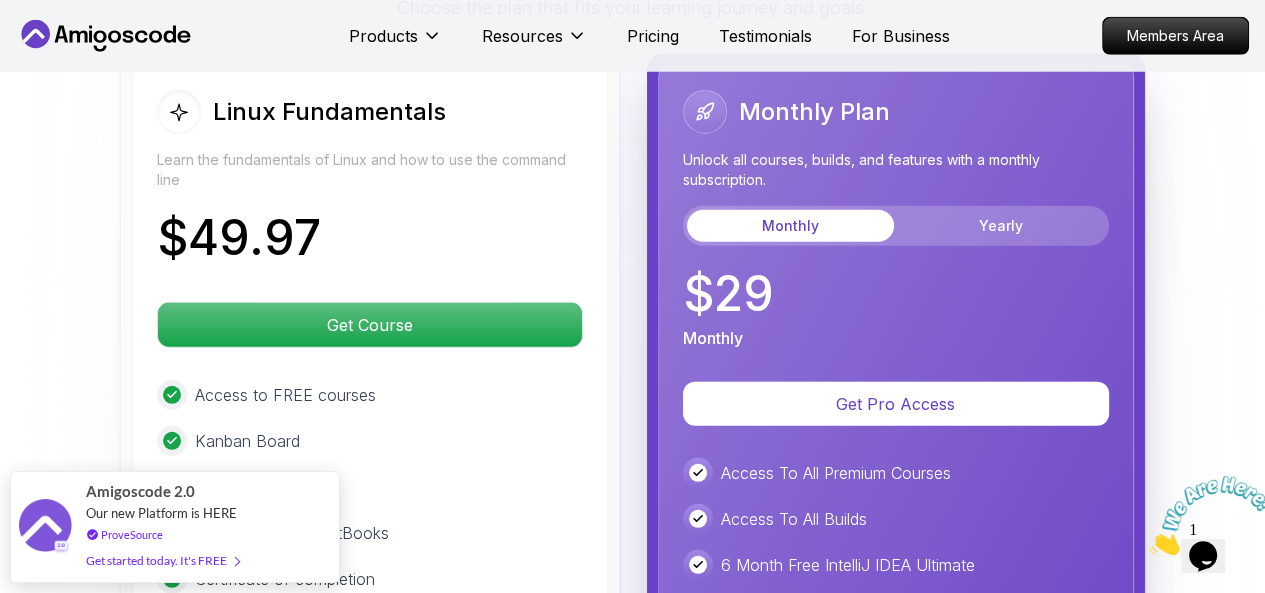 type 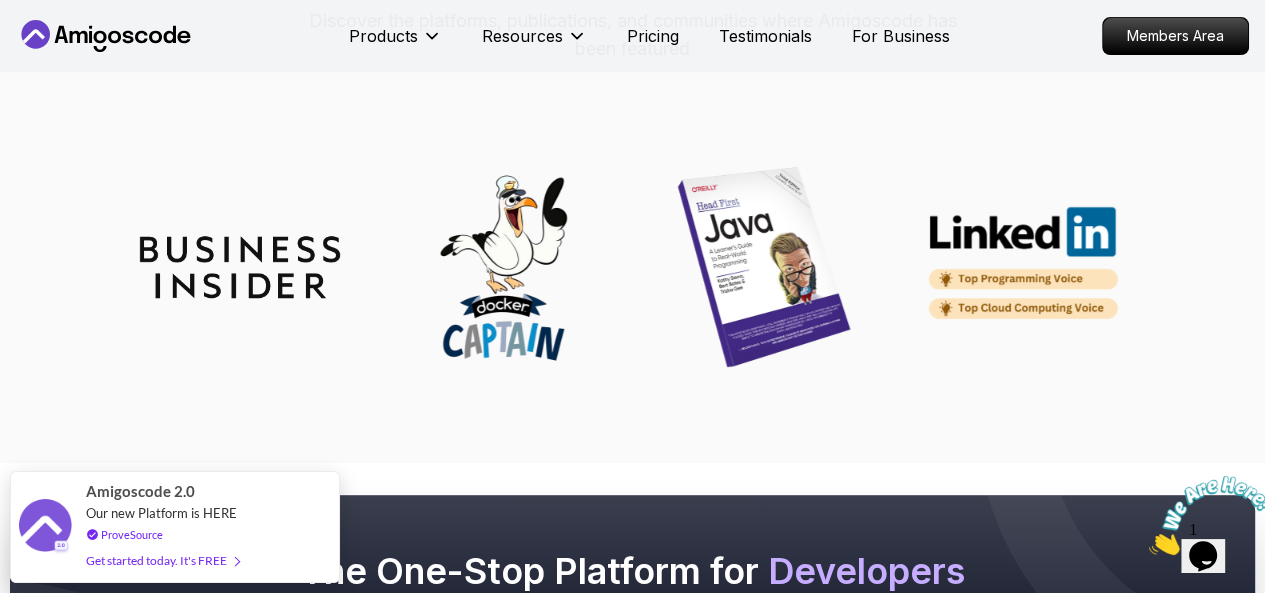 scroll, scrollTop: 7104, scrollLeft: 0, axis: vertical 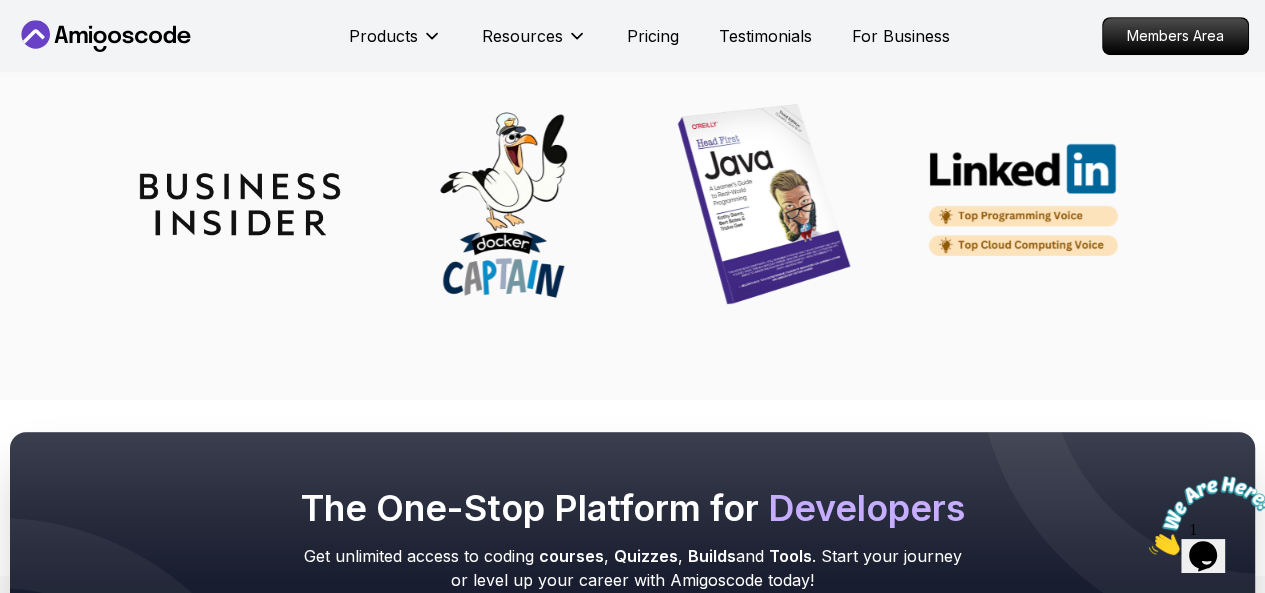 click at bounding box center (764, 204) 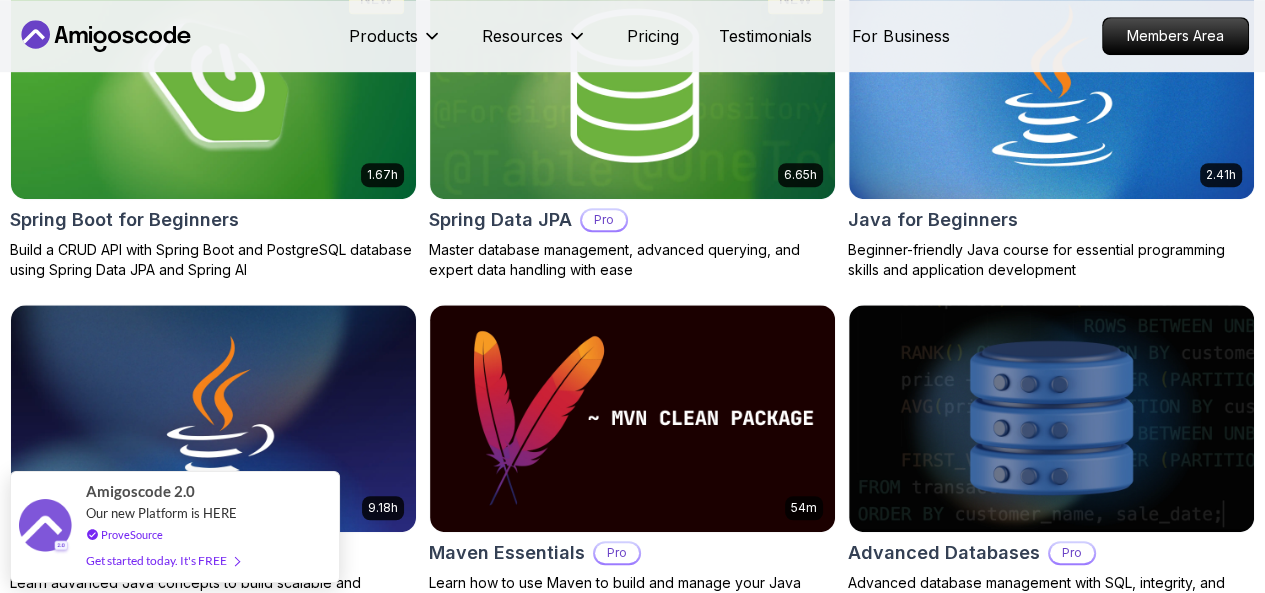 scroll, scrollTop: 1160, scrollLeft: 0, axis: vertical 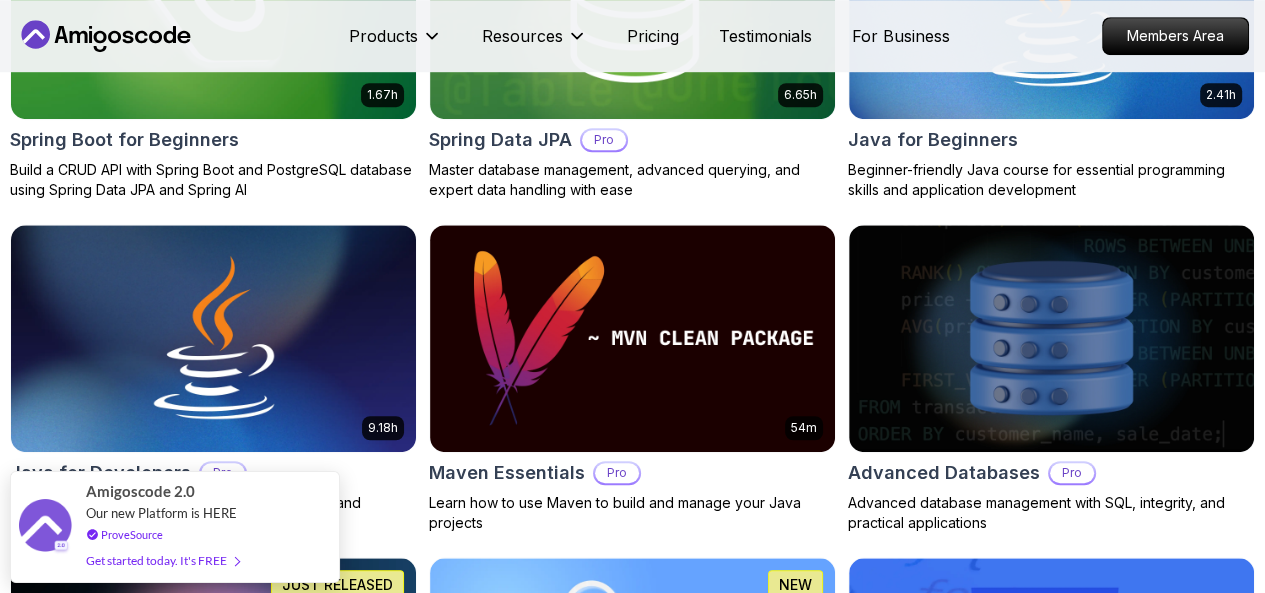 click on "Free" at bounding box center [0, 0] 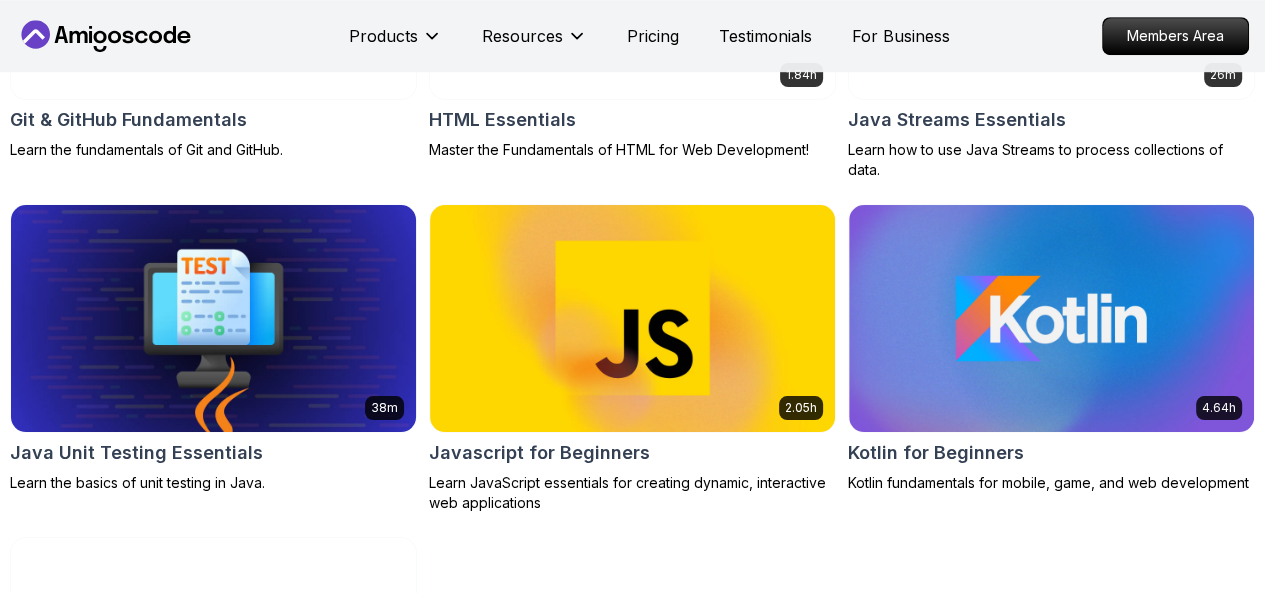 type 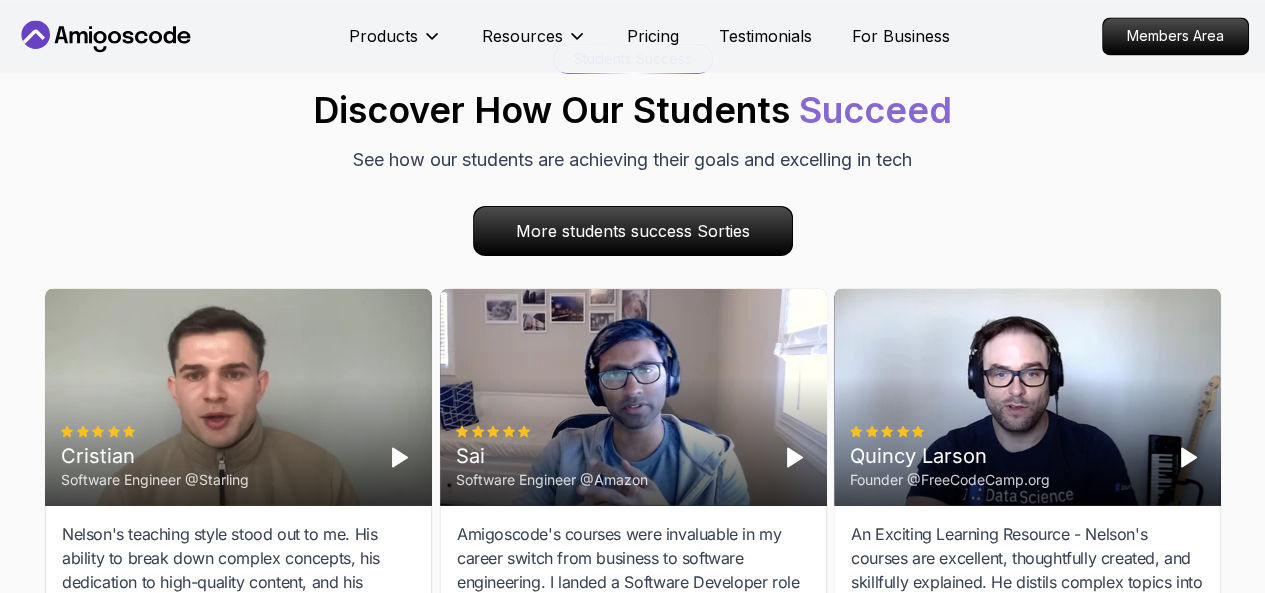 scroll, scrollTop: 2760, scrollLeft: 0, axis: vertical 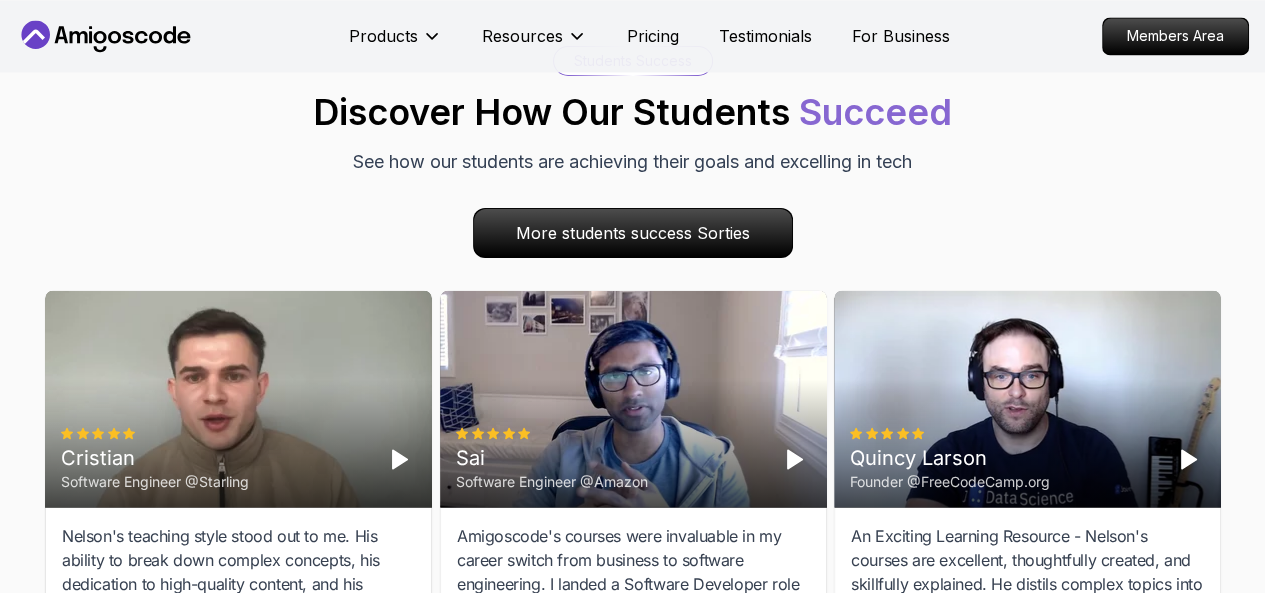 click on "Amigoscode's courses were invaluable in my career switch from business to software engineering. I landed a Software Developer role at Amazon, and I highly recommend Nelson's courses to anyone making a similar transition." at bounding box center (633, 583) 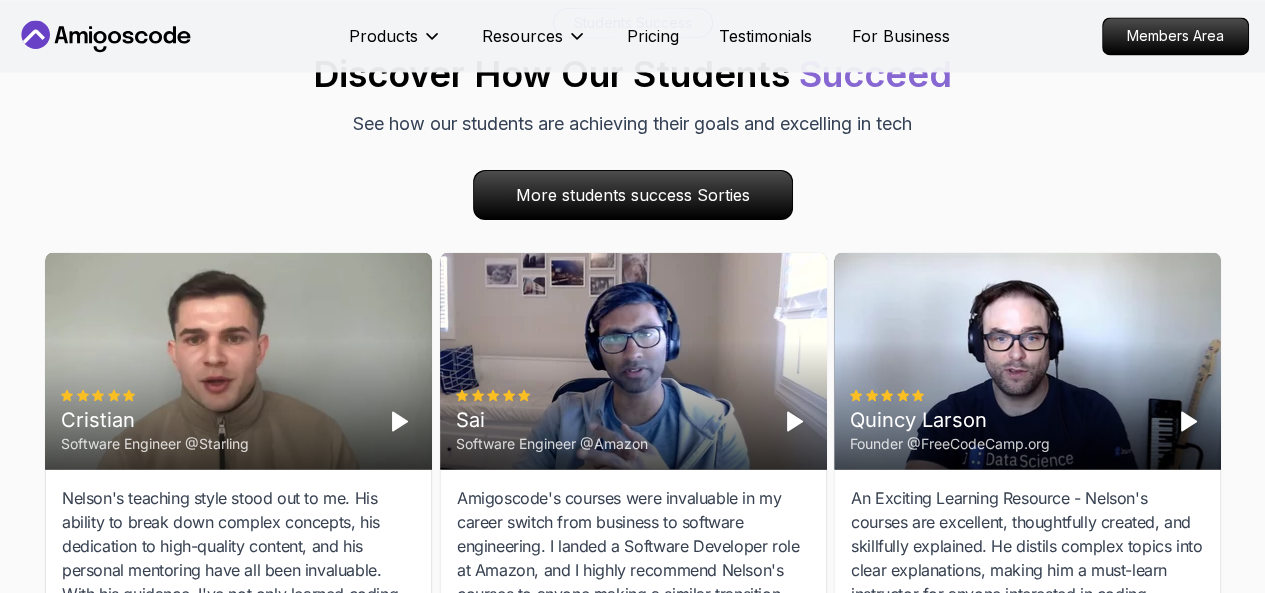 click on "[FIRST]'s teaching style stood out to me. His ability to break down complex concepts, his dedication to high-quality content, and his personal mentoring have all been invaluable. With his guidance, I've not only learned coding but also improved my career. I wholeheartedly endorse [FIRST] and his Amigoscode platform     May 16, 2021" at bounding box center (238, 583) 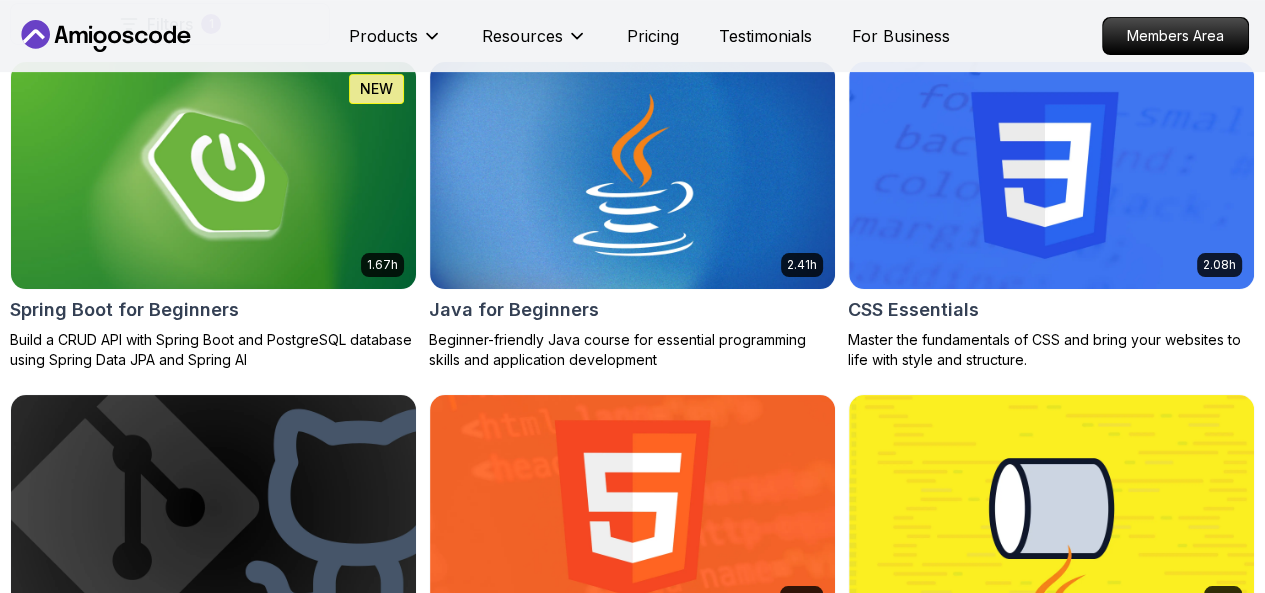 scroll, scrollTop: 640, scrollLeft: 0, axis: vertical 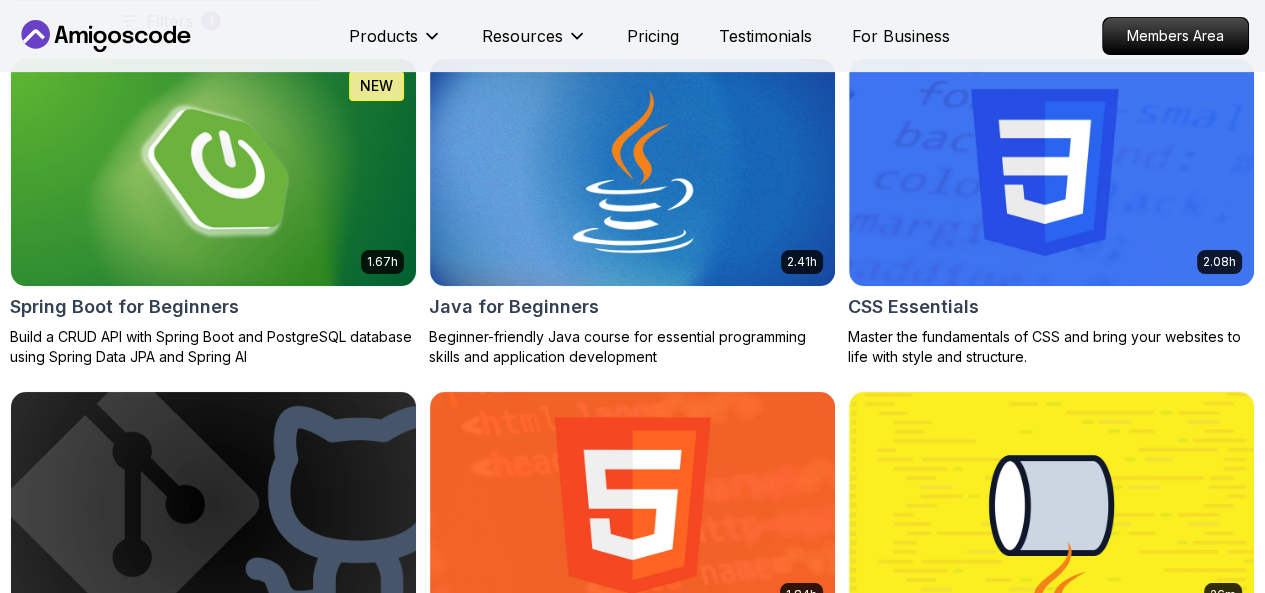 click on "Build" at bounding box center (0, 0) 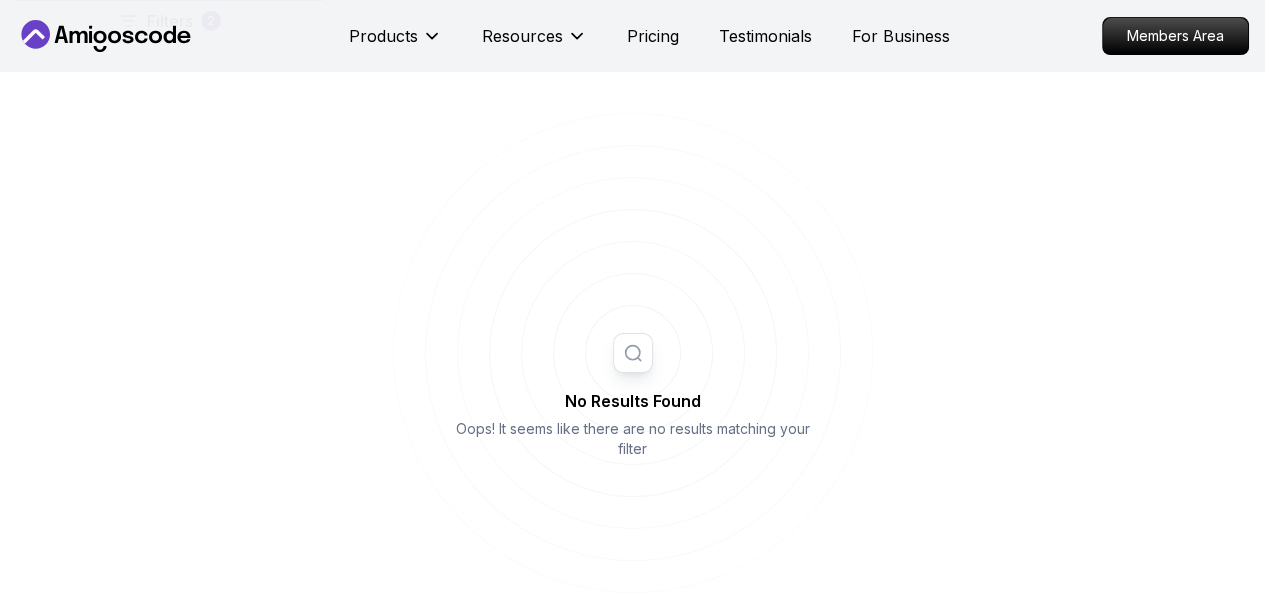 click on "Course" at bounding box center [0, 0] 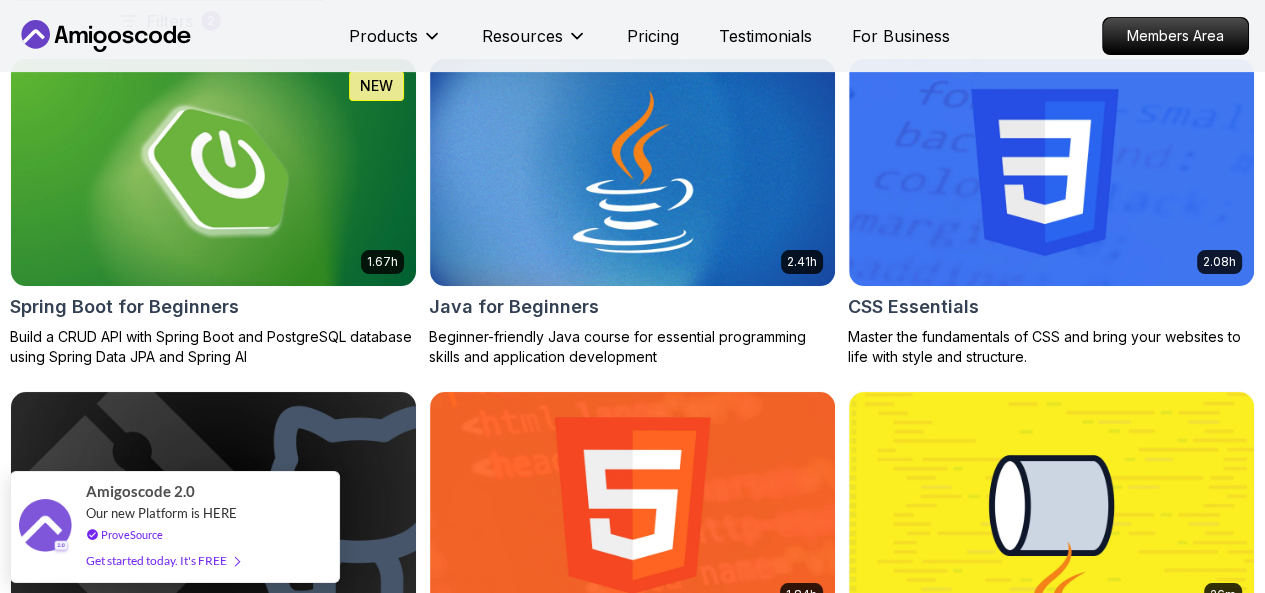 type 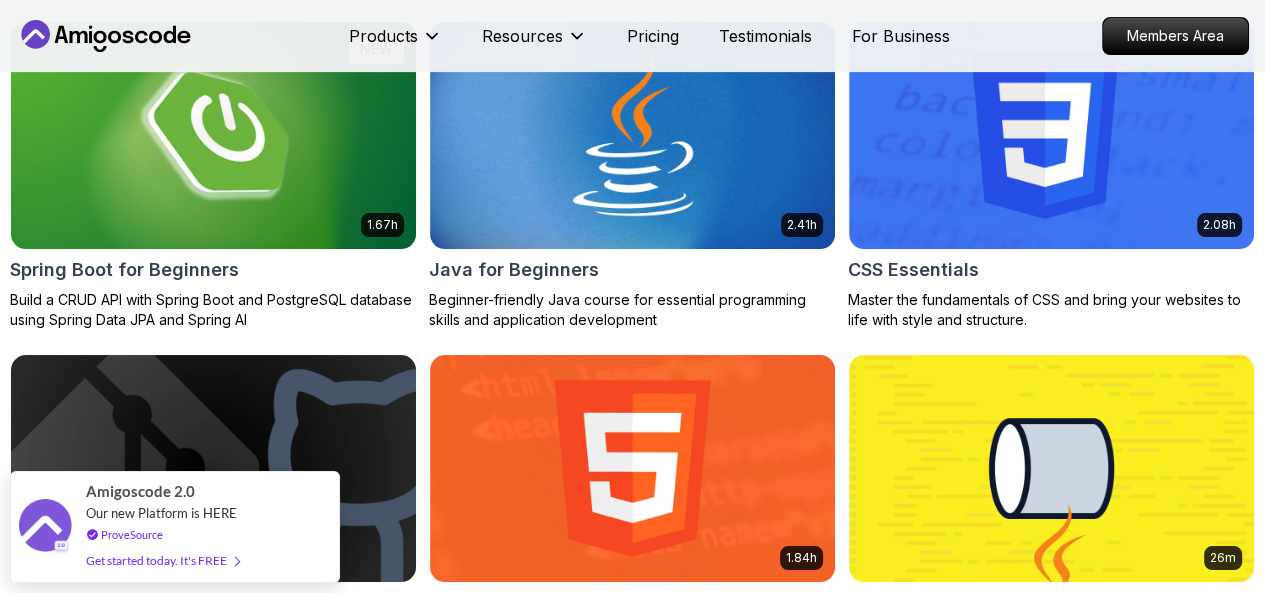 scroll, scrollTop: 680, scrollLeft: 0, axis: vertical 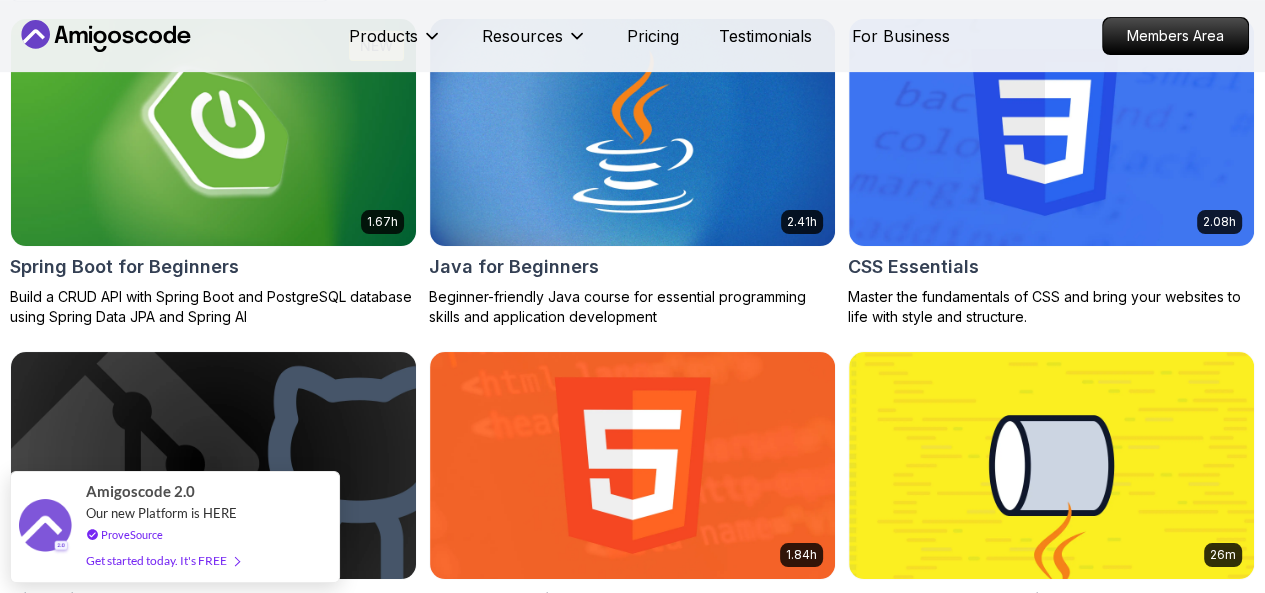click on "Applied Filters Clear All free course Type Course Build Price Pro Free Instructors [FIRST] [LAST] Richard Abz Duration 0-1 Hour 1-3 Hours +3 Hours Track Front End Back End Dev Ops Full Stack Level Junior Mid-level Senior 1.67h NEW Spring Boot for Beginners Build a CRUD API with Spring Boot and PostgreSQL database using Spring Data JPA and Spring AI 2.41h Java for Beginners Beginner-friendly Java course for essential programming skills and application development 2.08h CSS Essentials Master the fundamentals of CSS and bring your websites to life with style and structure. Git & GitHub Fundamentals Learn the fundamentals of Git and GitHub. 1.84h HTML Essentials Master the Fundamentals of HTML for Web Development! 26m Java Streams Essentials Learn how to use Java Streams to process collections of data. 38m Java Unit Testing Essentials Learn the basics of unit testing in Java. 2.05h Javascript for Beginners Learn JavaScript essentials for creating dynamic, interactive web applications 4.64h Kotlin for Beginners" at bounding box center (632, 654) 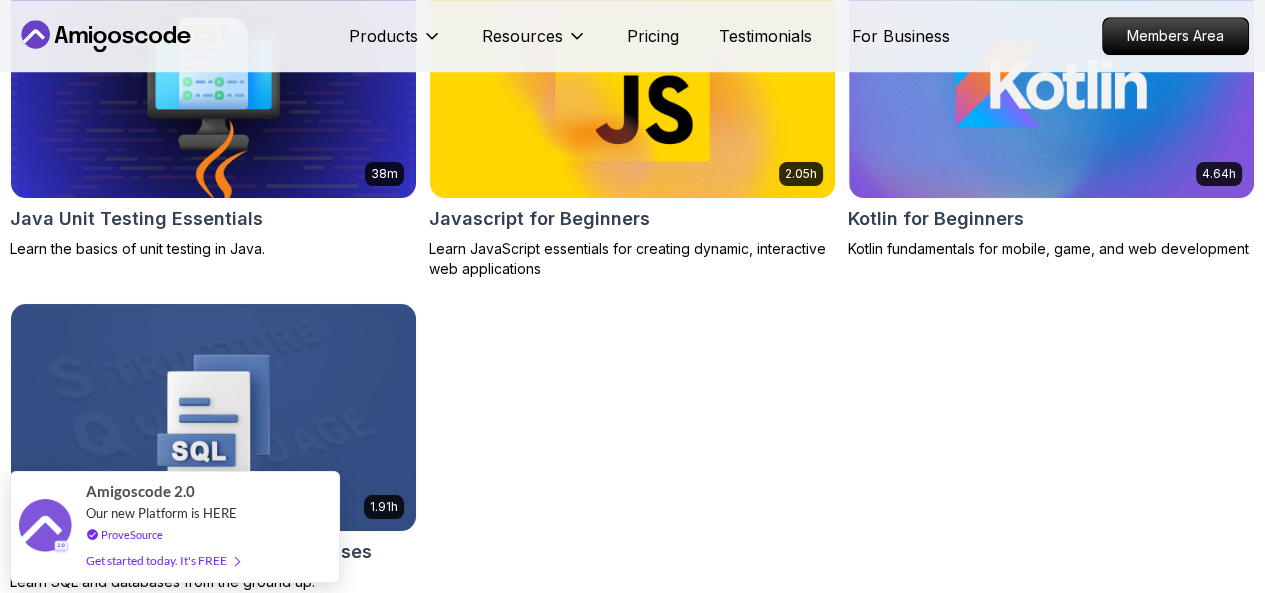 scroll, scrollTop: 1560, scrollLeft: 0, axis: vertical 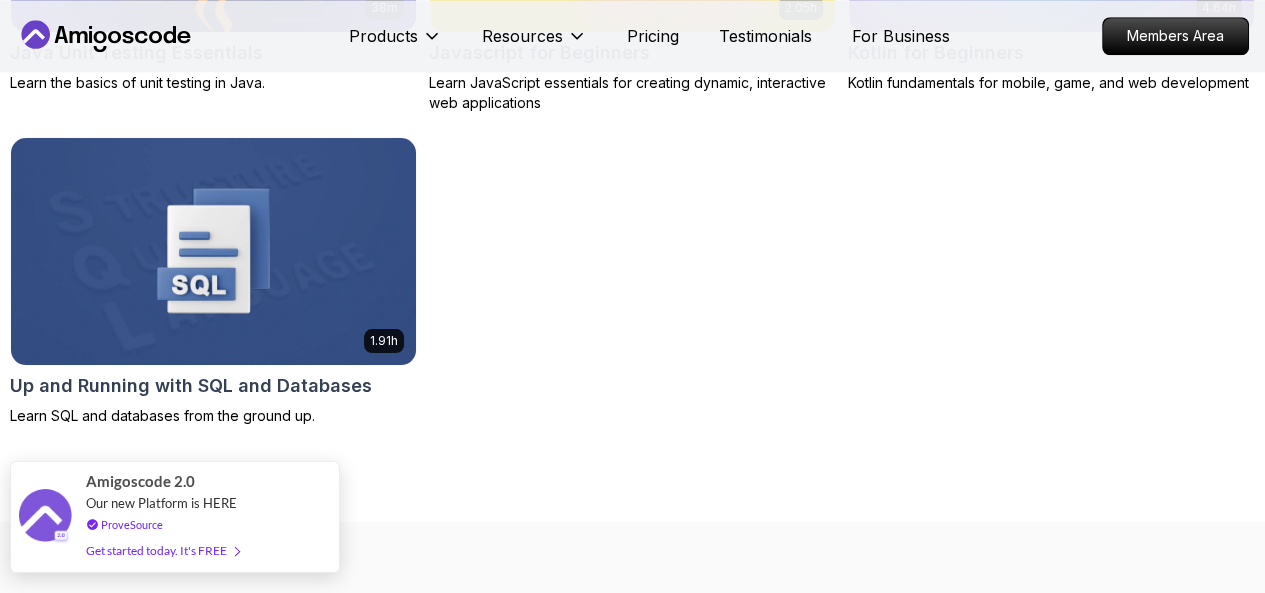 click on "Get started today. It's FREE" at bounding box center [162, 550] 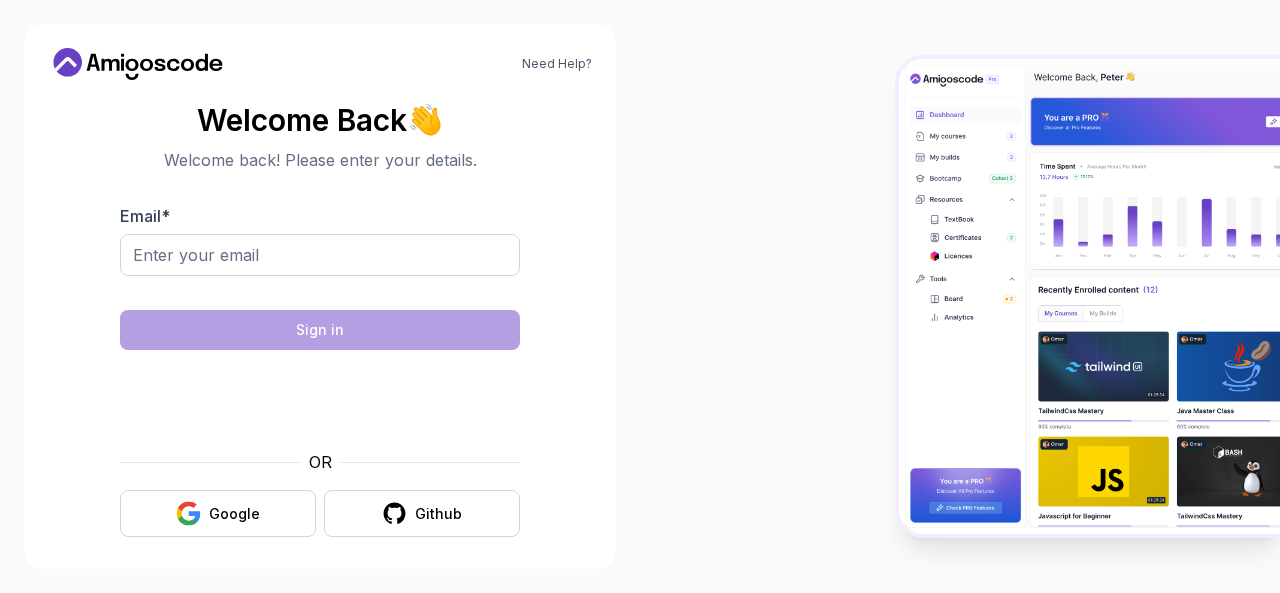 scroll, scrollTop: 0, scrollLeft: 0, axis: both 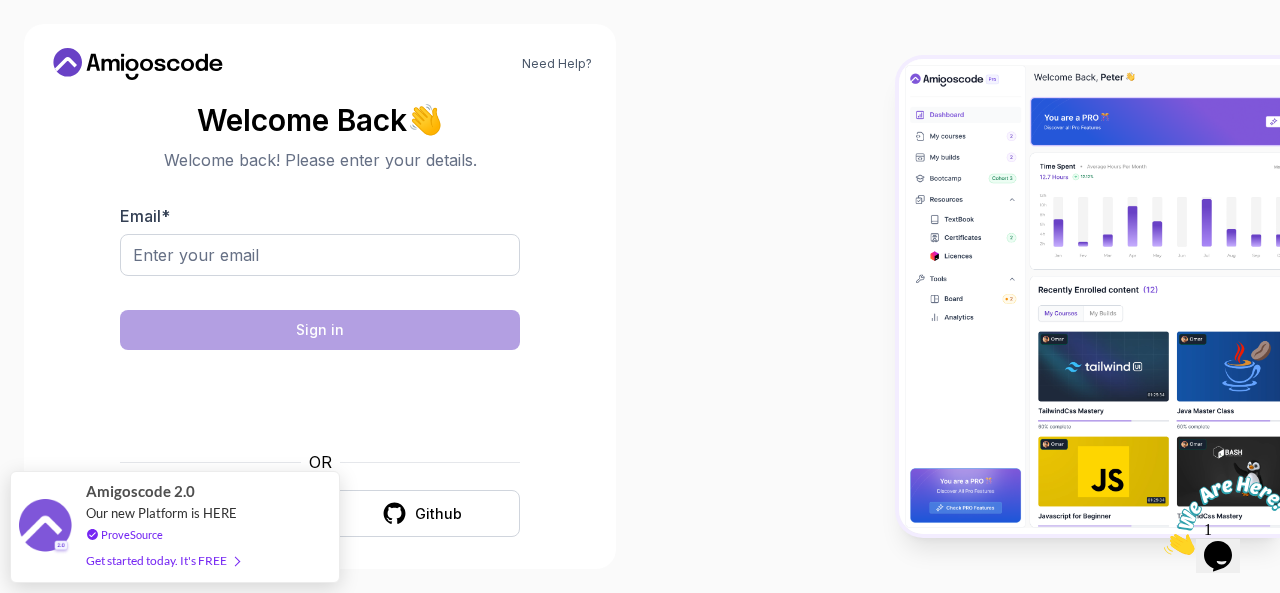 click 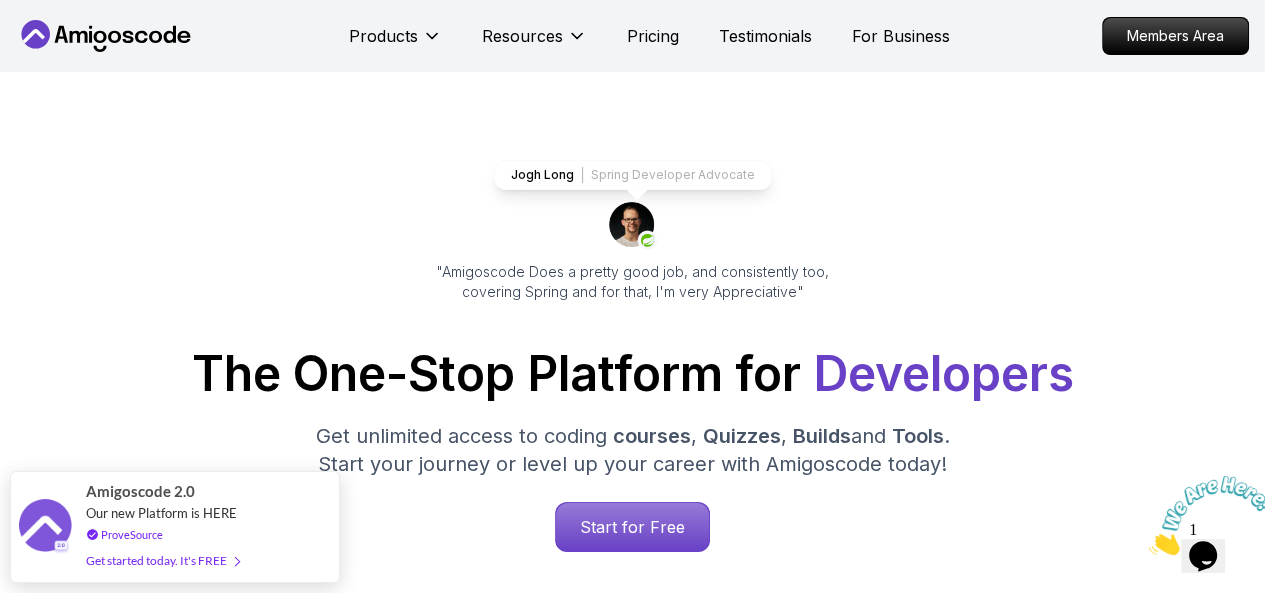scroll, scrollTop: 320, scrollLeft: 0, axis: vertical 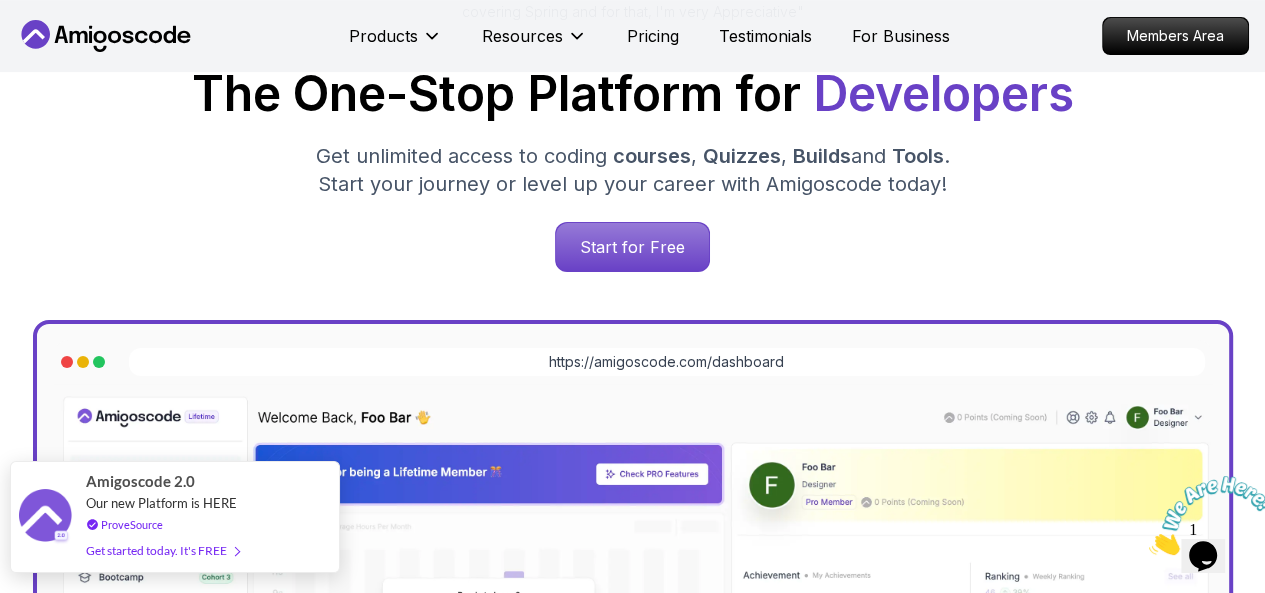 click on "ProveSource" at bounding box center (132, 524) 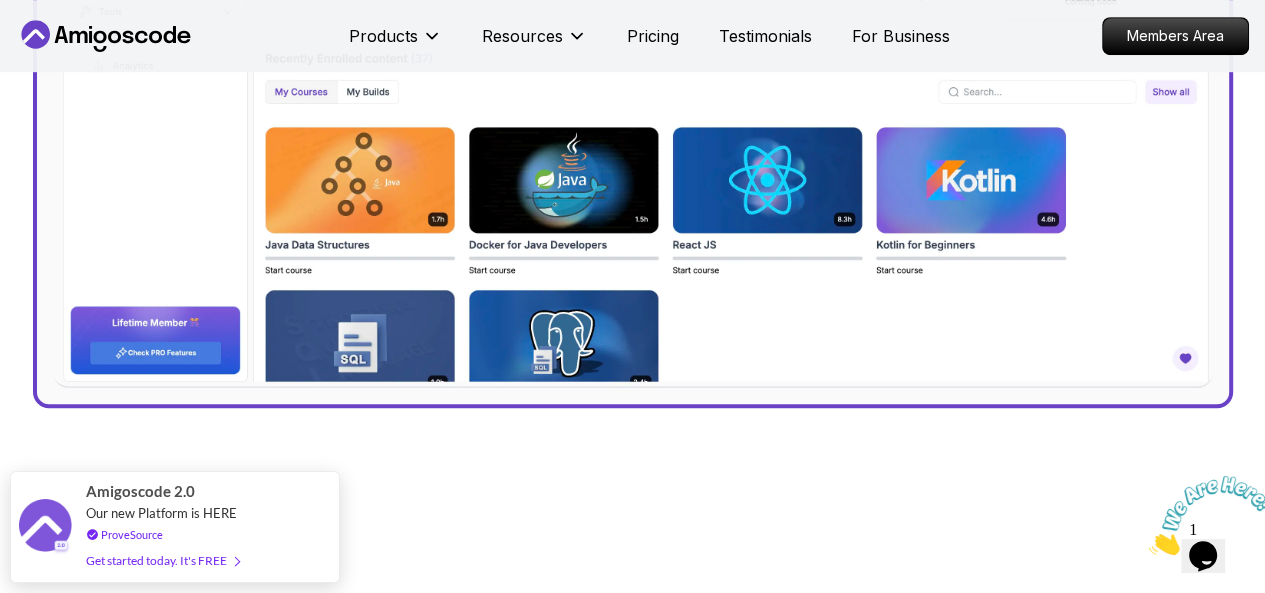 scroll, scrollTop: 960, scrollLeft: 0, axis: vertical 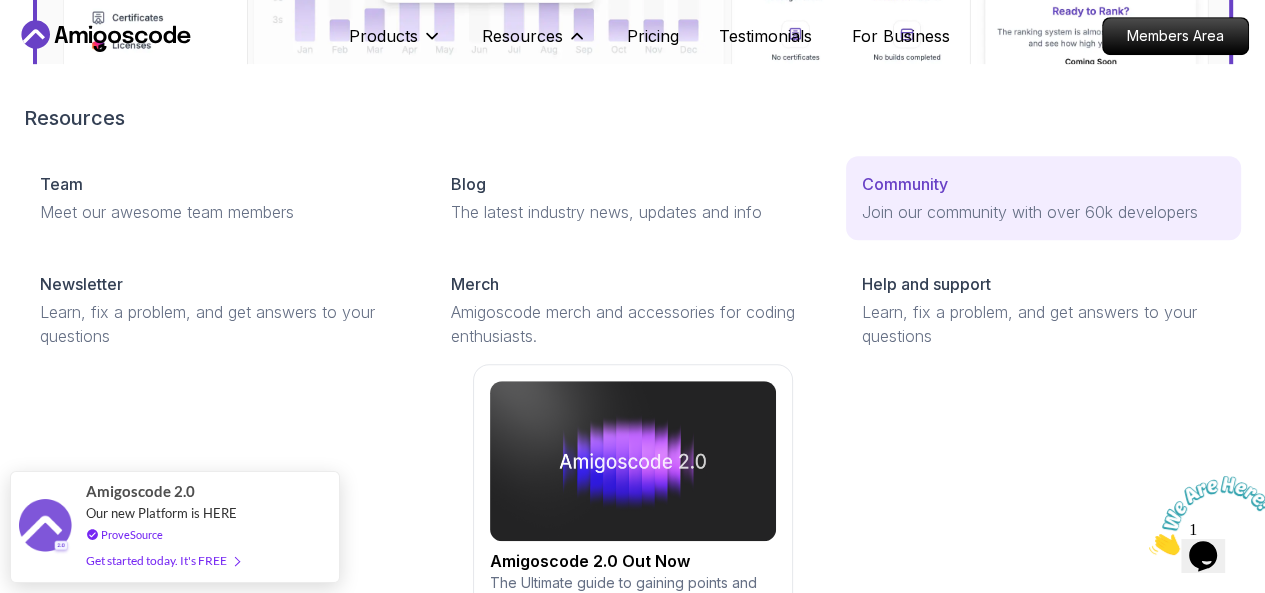 click on "Community" at bounding box center (905, 184) 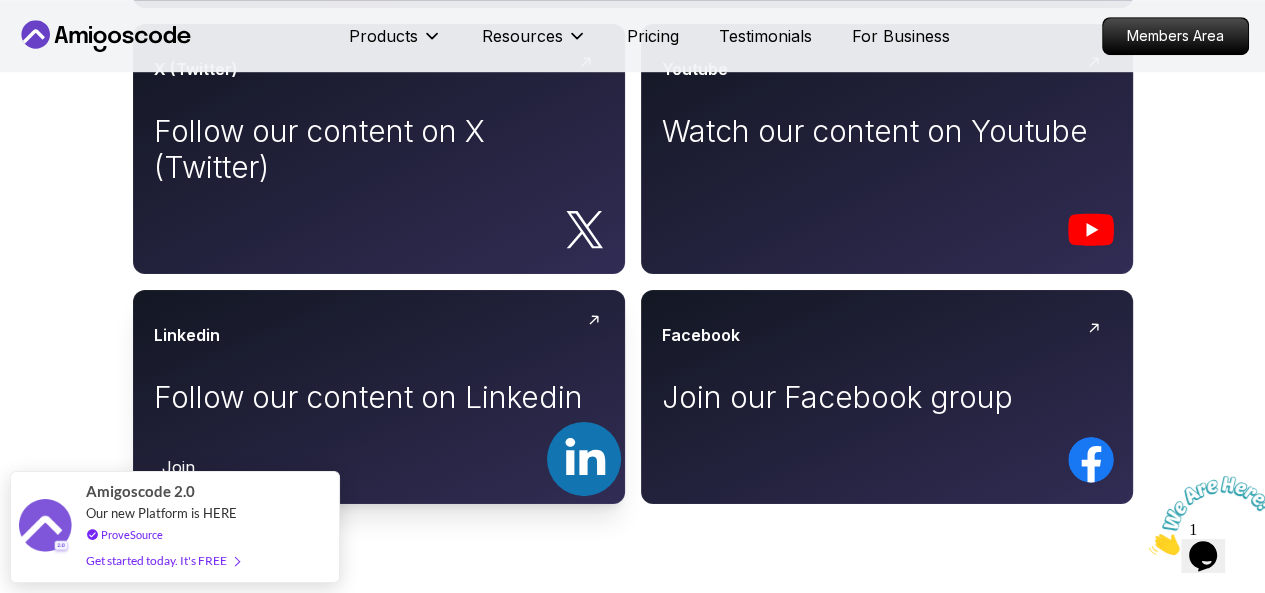 scroll, scrollTop: 1160, scrollLeft: 0, axis: vertical 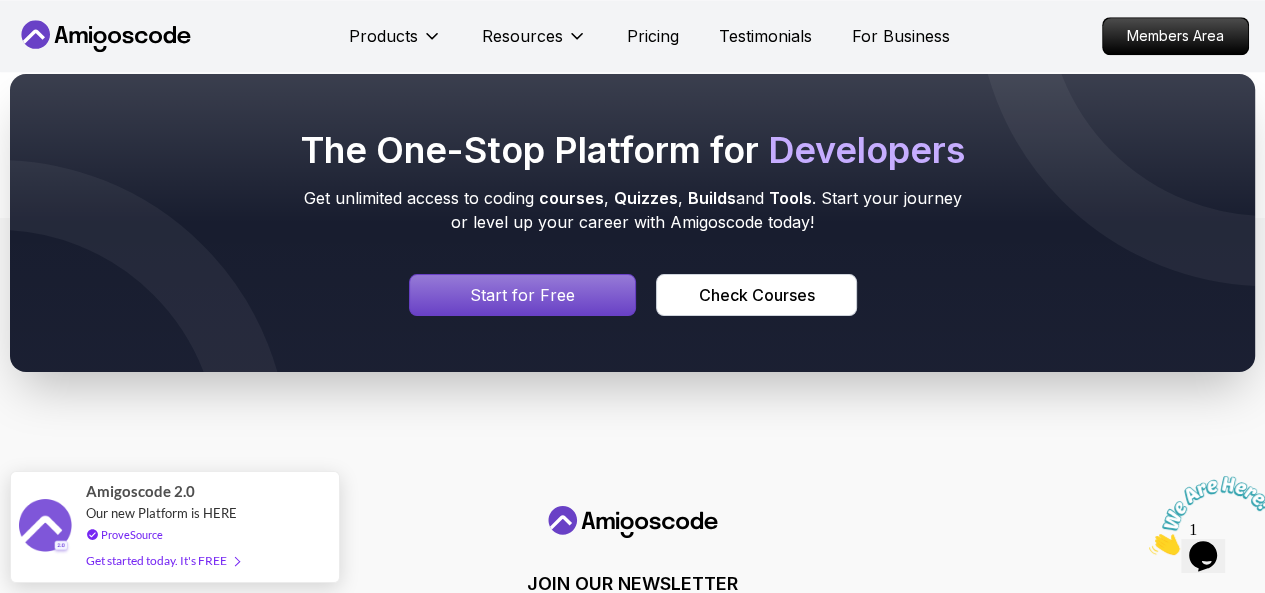 click at bounding box center (632, 223) 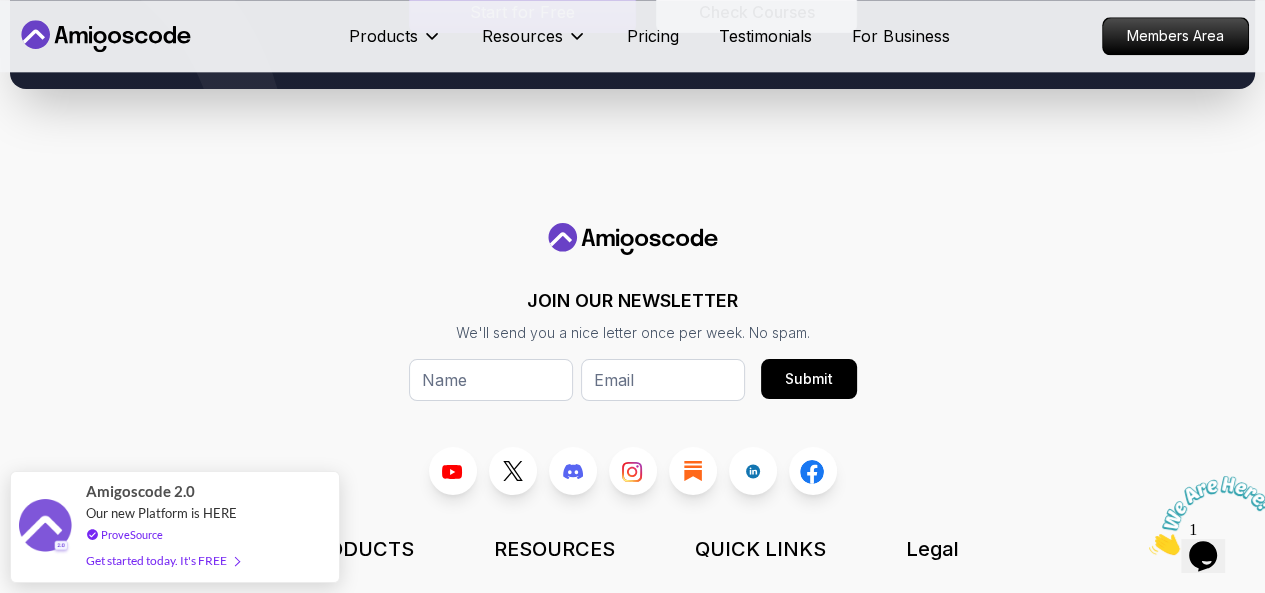 scroll, scrollTop: 2000, scrollLeft: 0, axis: vertical 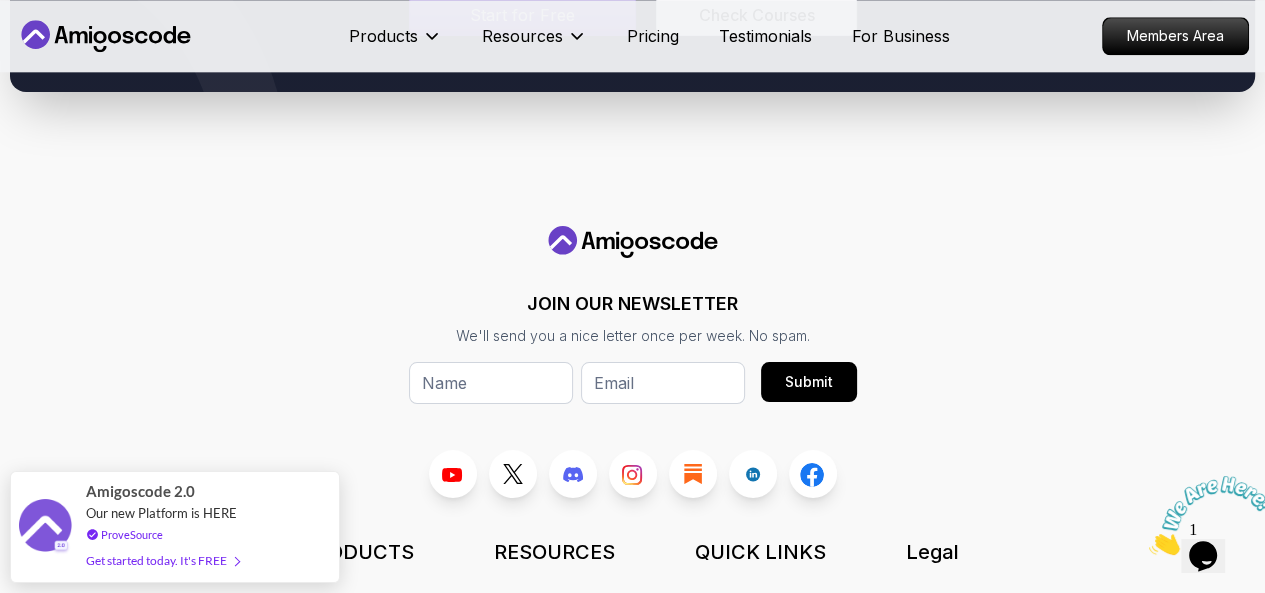 click on "Portfolly" at bounding box center (335, 610) 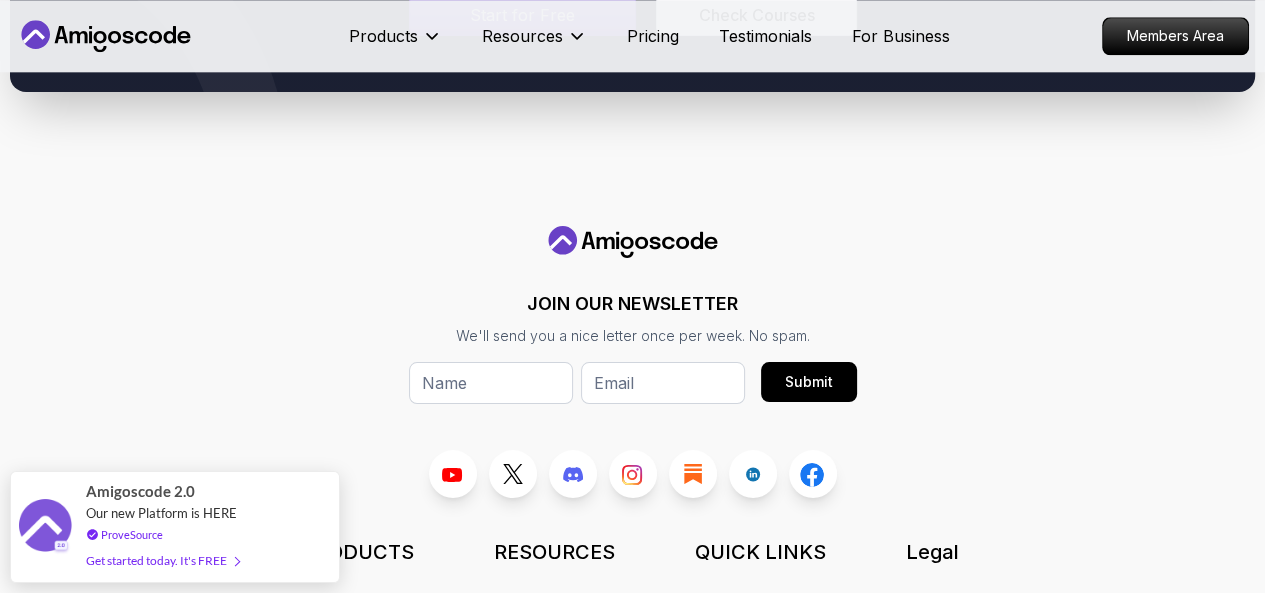 click on "Courses" at bounding box center (333, 650) 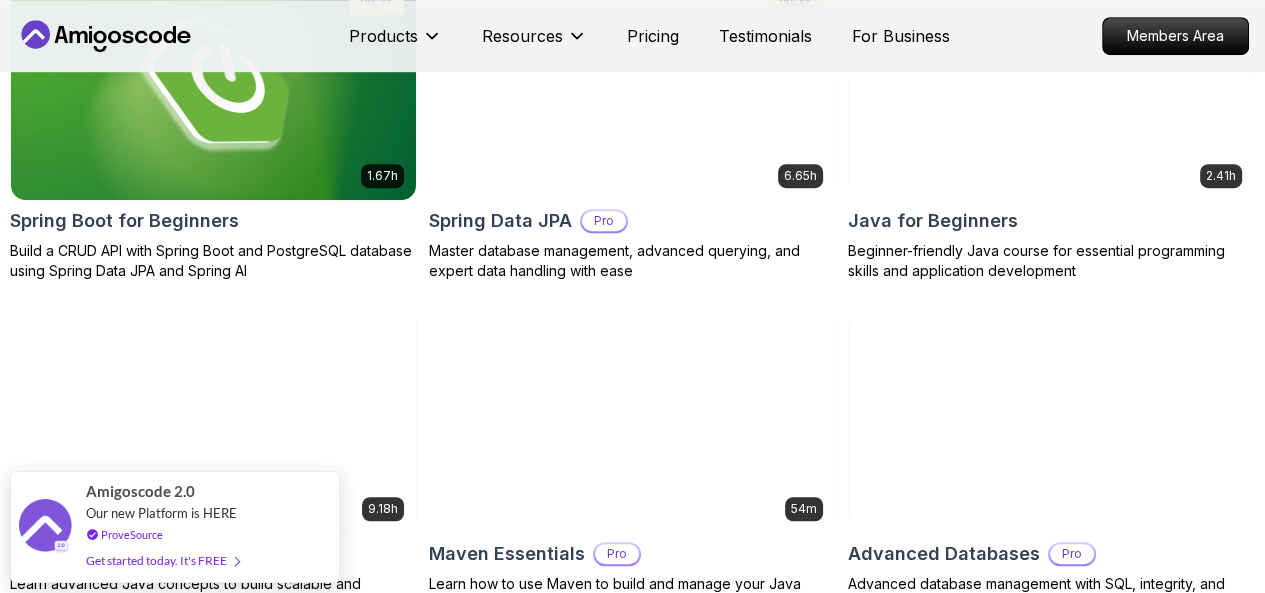 scroll, scrollTop: 1080, scrollLeft: 0, axis: vertical 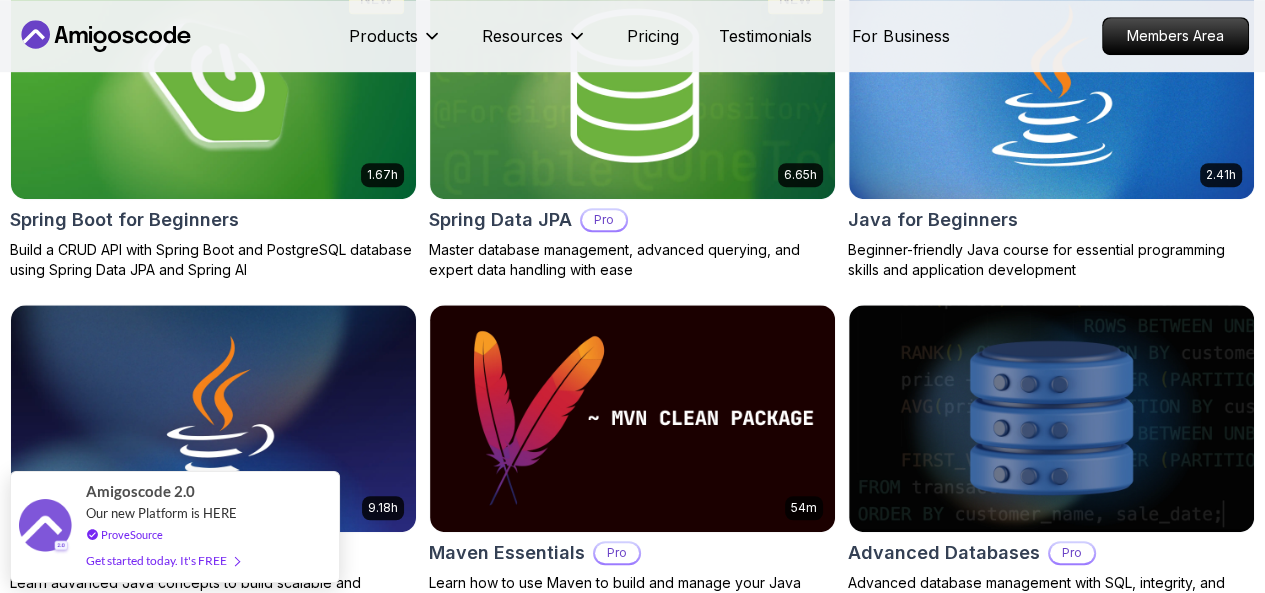 click on "Pro" at bounding box center [0, 0] 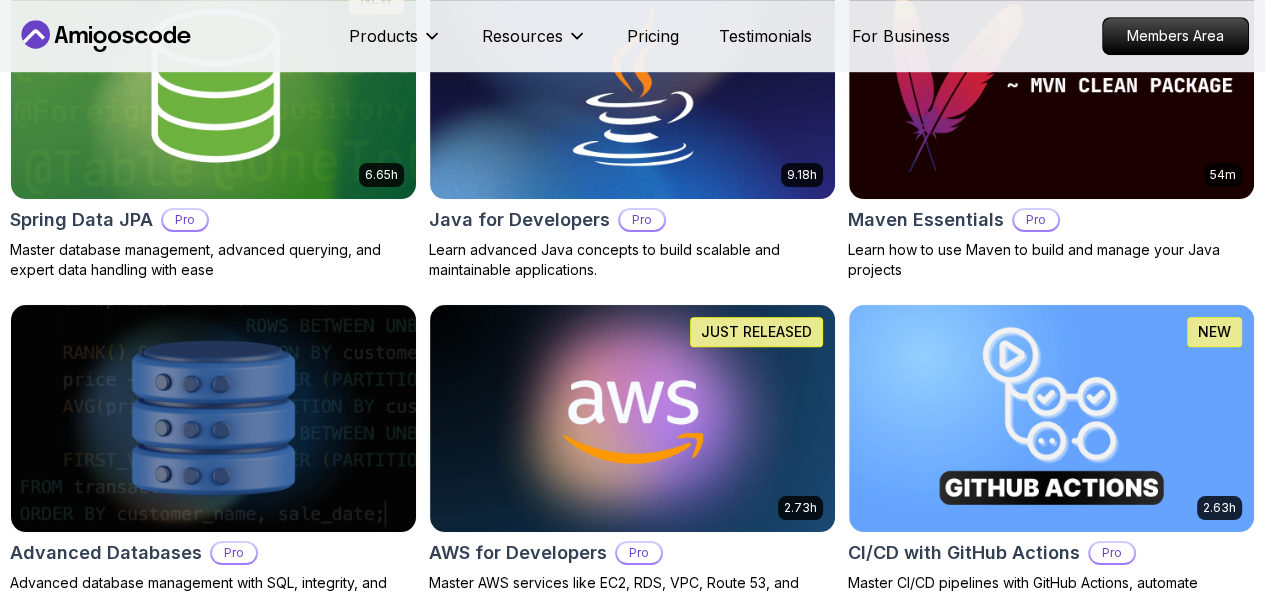 click on "Applied Filters Clear All pro Type Course Build Price Pro Free Instructors Nelson Djalo Richard Abz Duration 0-1 Hour 1-3 Hours +3 Hours Track Front End Back End Dev Ops Full Stack Level Junior Mid-level Senior 6.00h Linux Fundamentals Pro Learn the fundamentals of Linux and how to use the command line 5.18h Advanced Spring Boot Pro Dive deep into Spring Boot with our advanced course, designed to take your skills from intermediate to expert level. 3.30h Building APIs with Spring Boot Pro Learn to build robust, scalable APIs with Spring Boot, mastering REST principles, JSON handling, and embedded server configuration. 6.65h NEW Spring Data JPA Pro Master database management, advanced querying, and expert data handling with ease 9.18h Java for Developers Pro Learn advanced Java concepts to build scalable and maintainable applications. 54m Maven Essentials Pro Learn how to use Maven to build and manage your Java projects Advanced Databases Pro 2.73h JUST RELEASED AWS for Developers Pro 2.63h NEW Pro 1.70h NEW" at bounding box center (632, 1832) 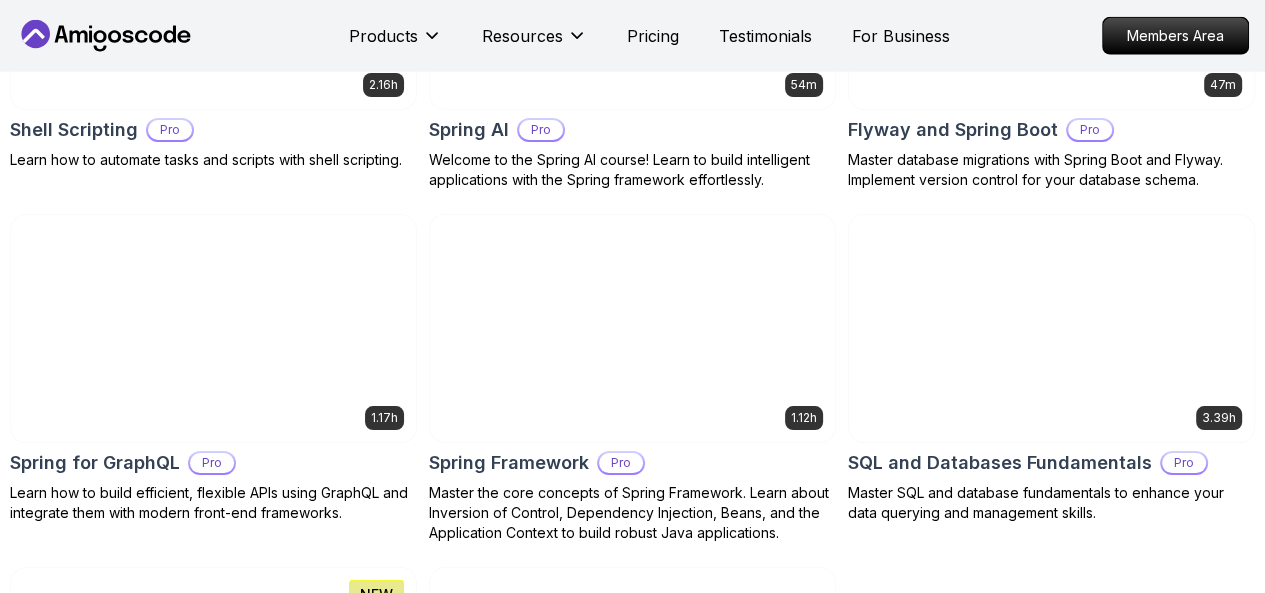 scroll, scrollTop: 4280, scrollLeft: 0, axis: vertical 